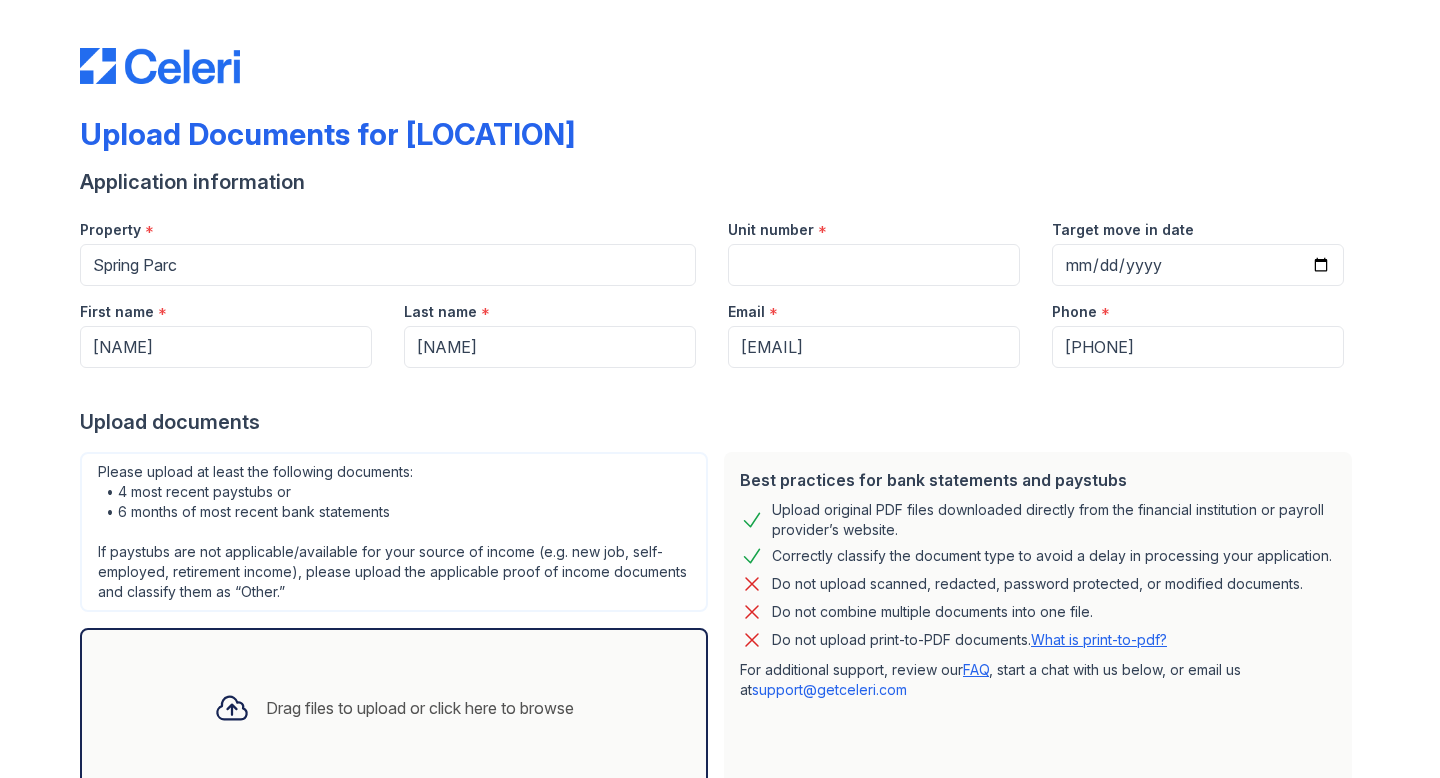 scroll, scrollTop: 0, scrollLeft: 0, axis: both 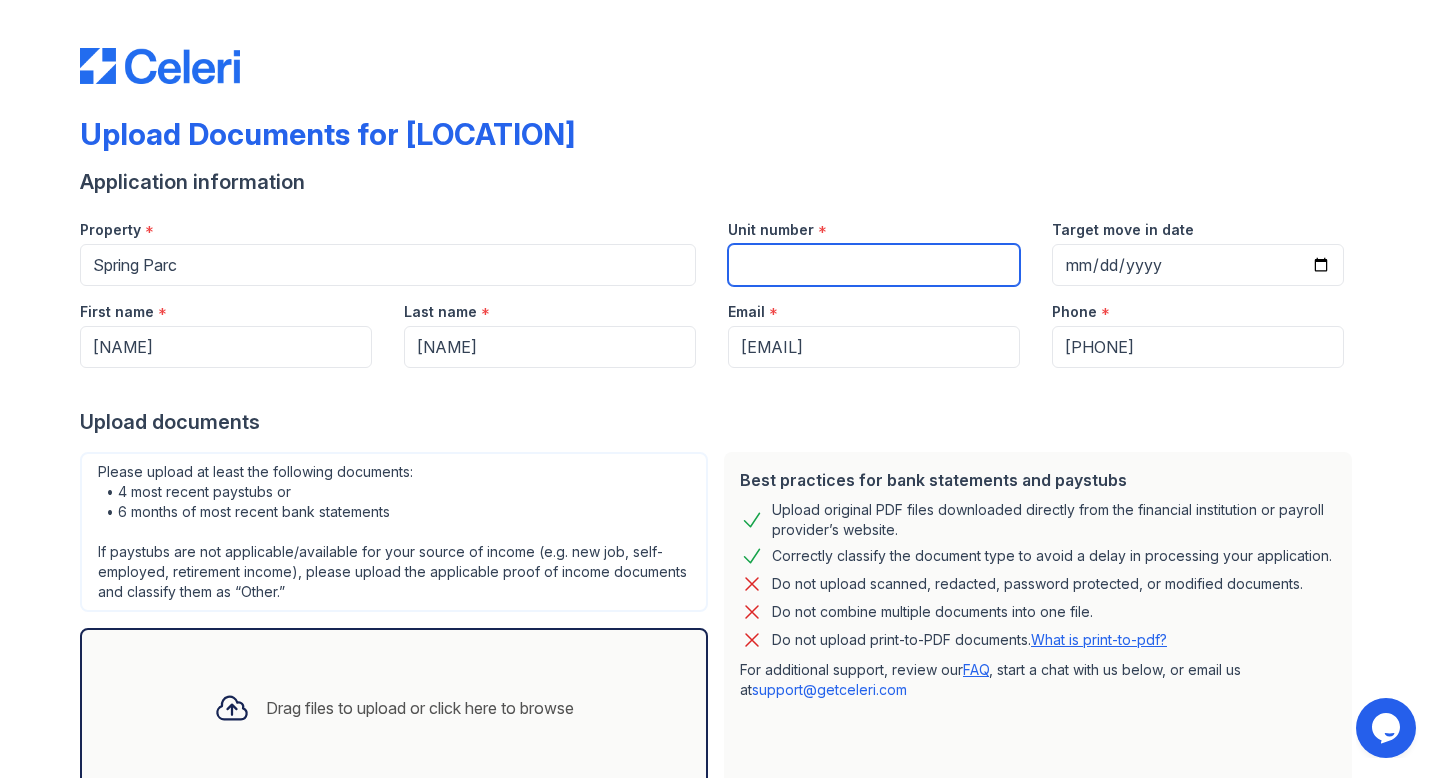 click on "Unit number" at bounding box center [874, 265] 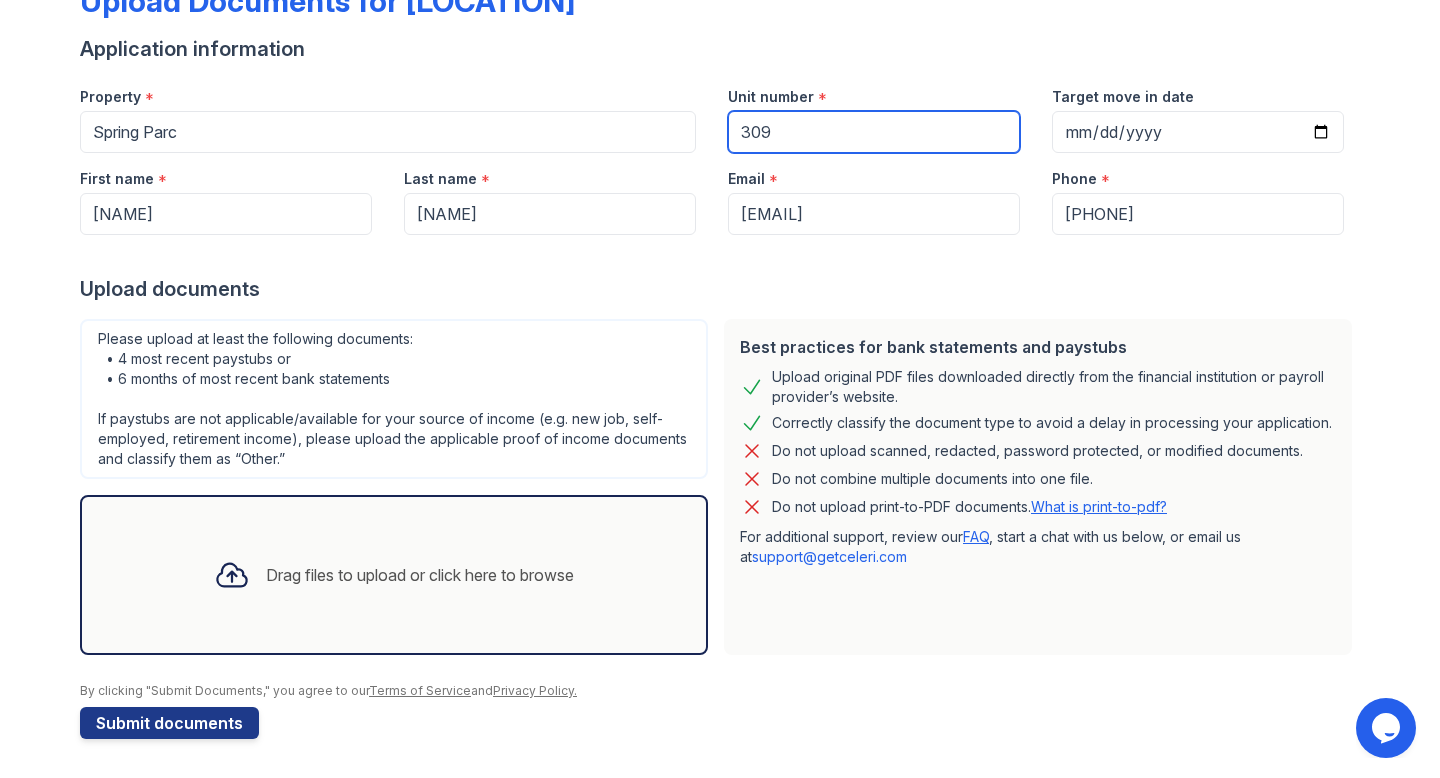scroll, scrollTop: 134, scrollLeft: 0, axis: vertical 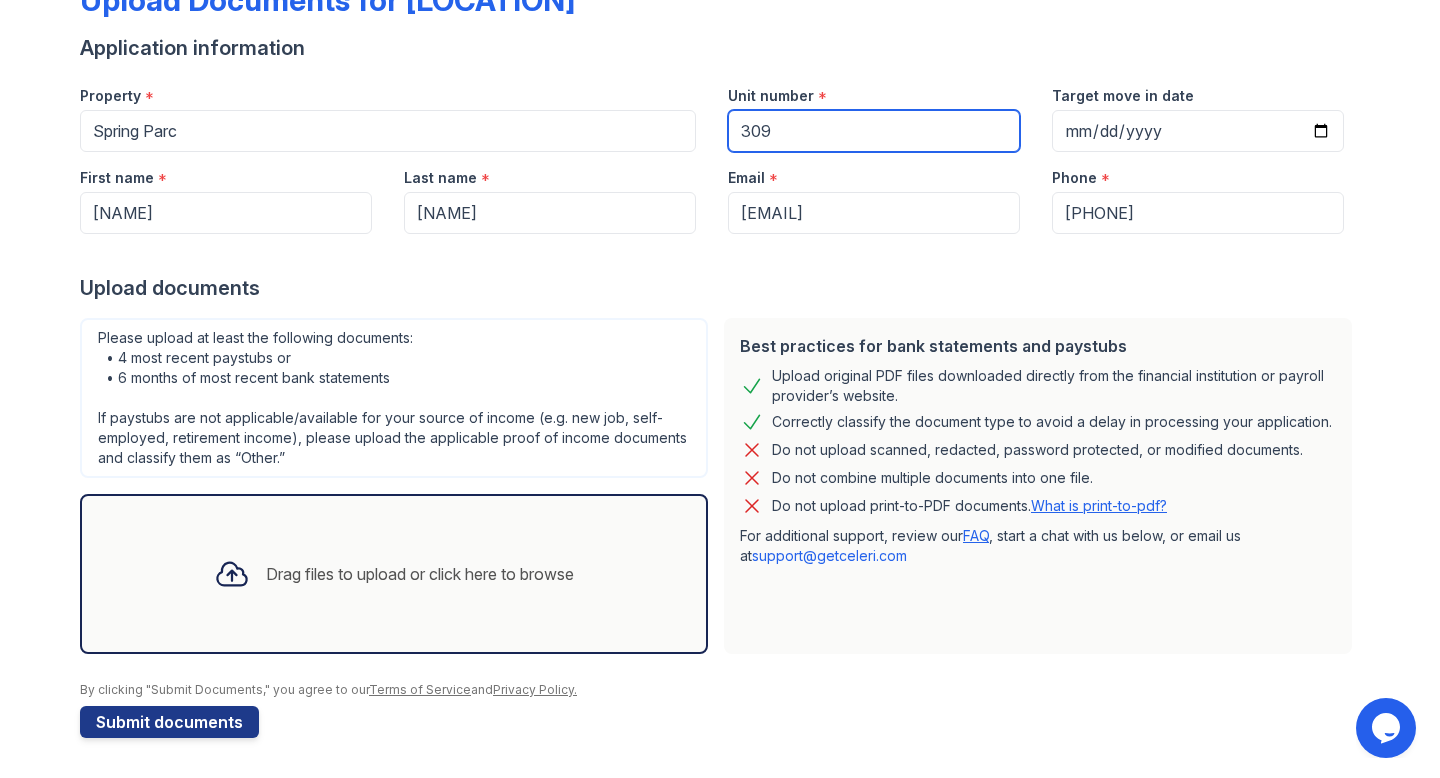 type on "309" 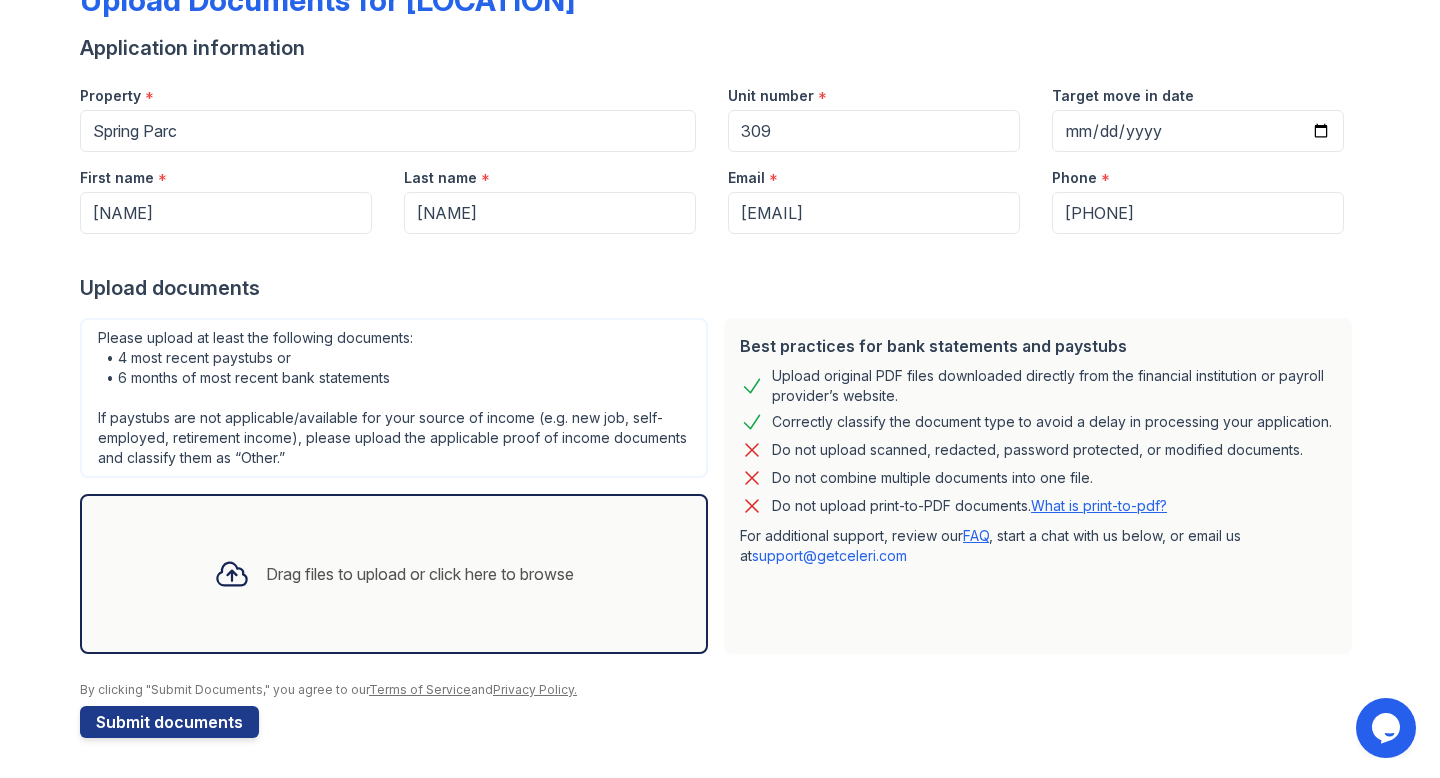 click on "Upload documents" at bounding box center (720, 288) 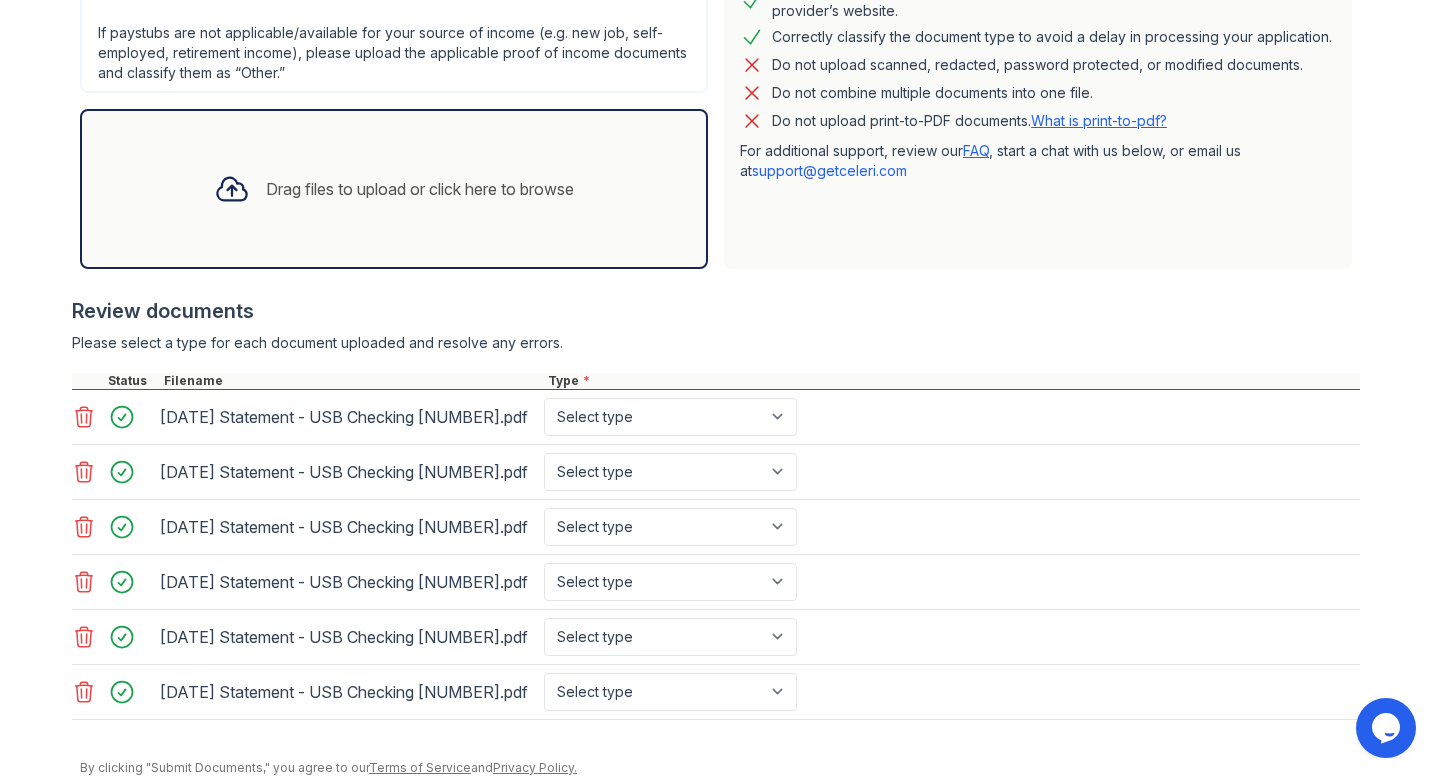 scroll, scrollTop: 522, scrollLeft: 0, axis: vertical 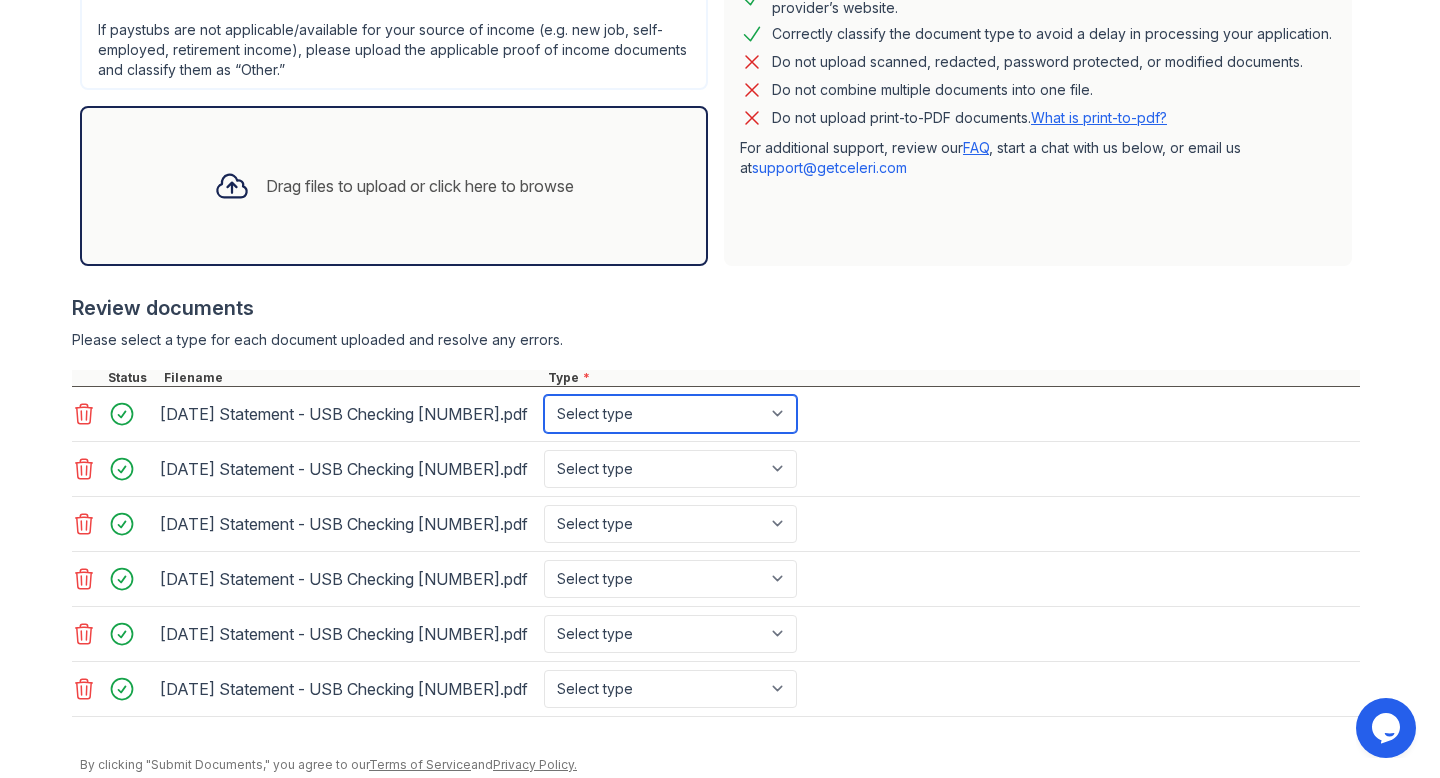 click on "Select type
Paystub
Bank Statement
Offer Letter
Tax Documents
Benefit Award Letter
Investment Account Statement
Other" at bounding box center [670, 414] 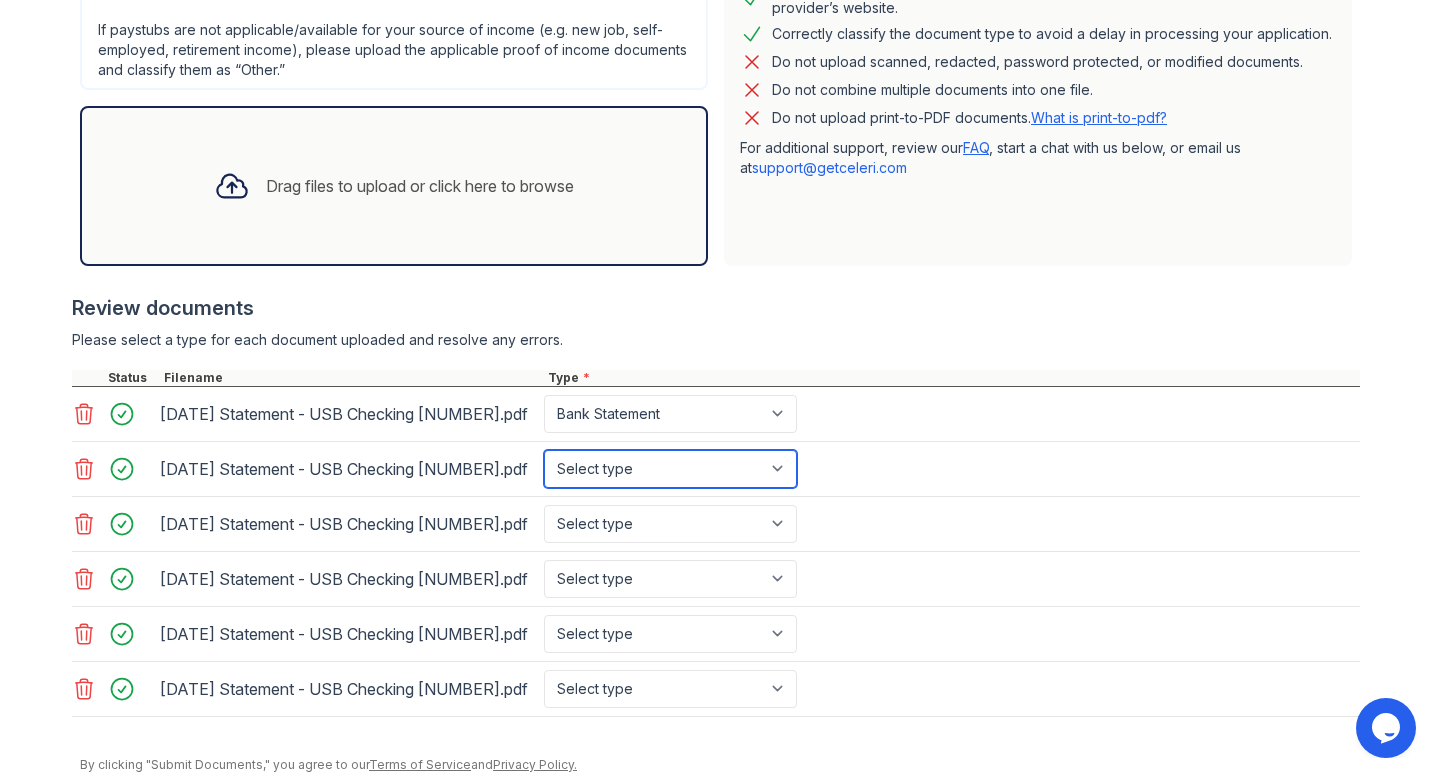 click on "Select type
Paystub
Bank Statement
Offer Letter
Tax Documents
Benefit Award Letter
Investment Account Statement
Other" at bounding box center (670, 469) 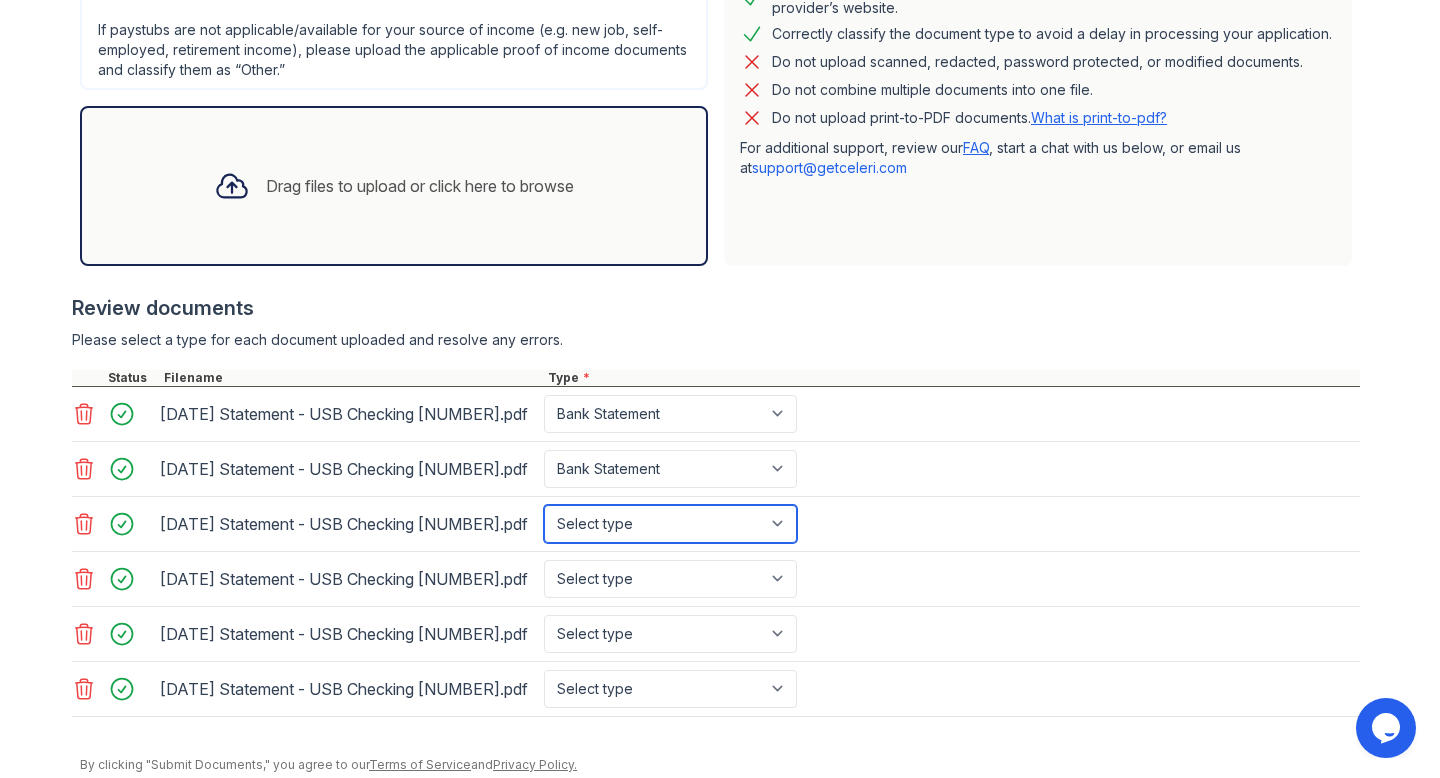 click on "Select type
Paystub
Bank Statement
Offer Letter
Tax Documents
Benefit Award Letter
Investment Account Statement
Other" at bounding box center [670, 524] 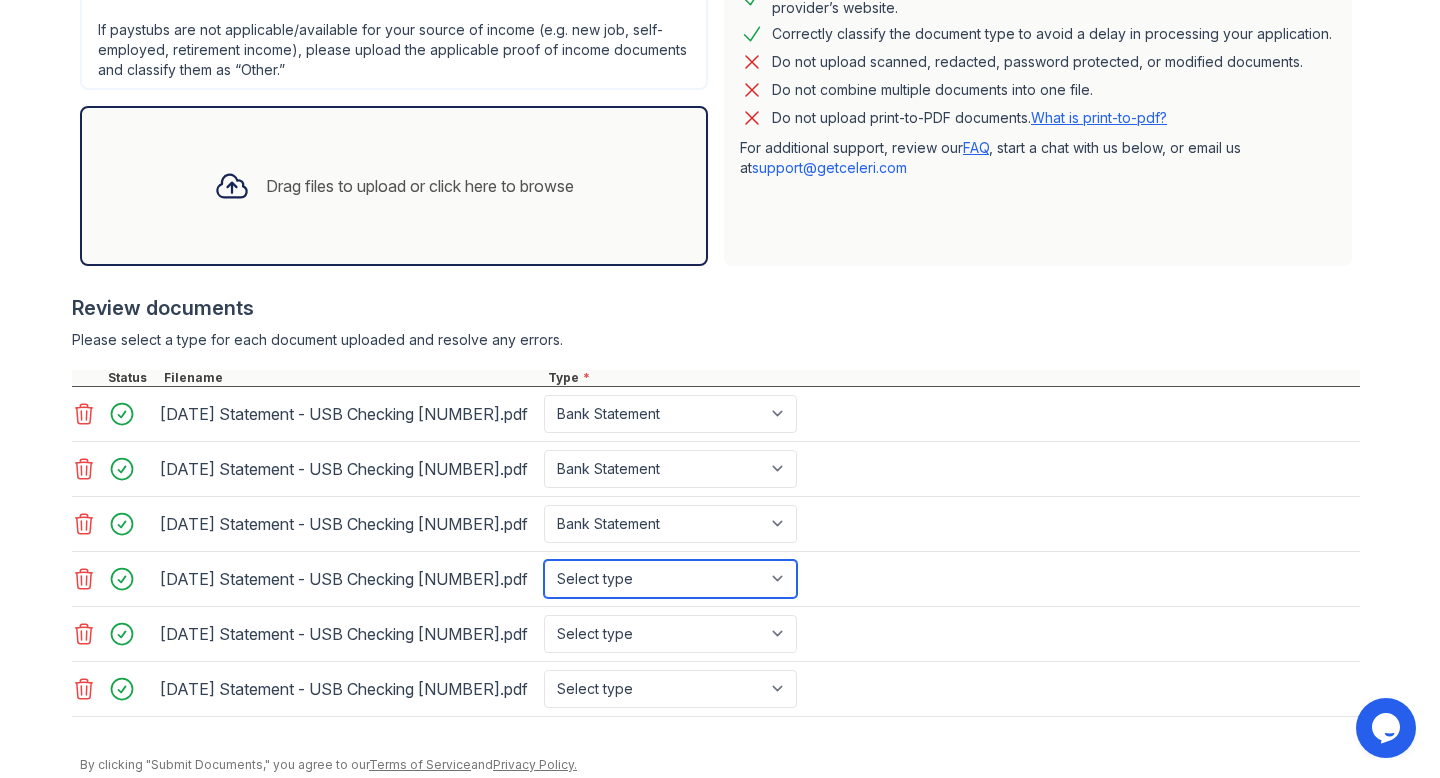 click on "Select type
Paystub
Bank Statement
Offer Letter
Tax Documents
Benefit Award Letter
Investment Account Statement
Other" at bounding box center (670, 579) 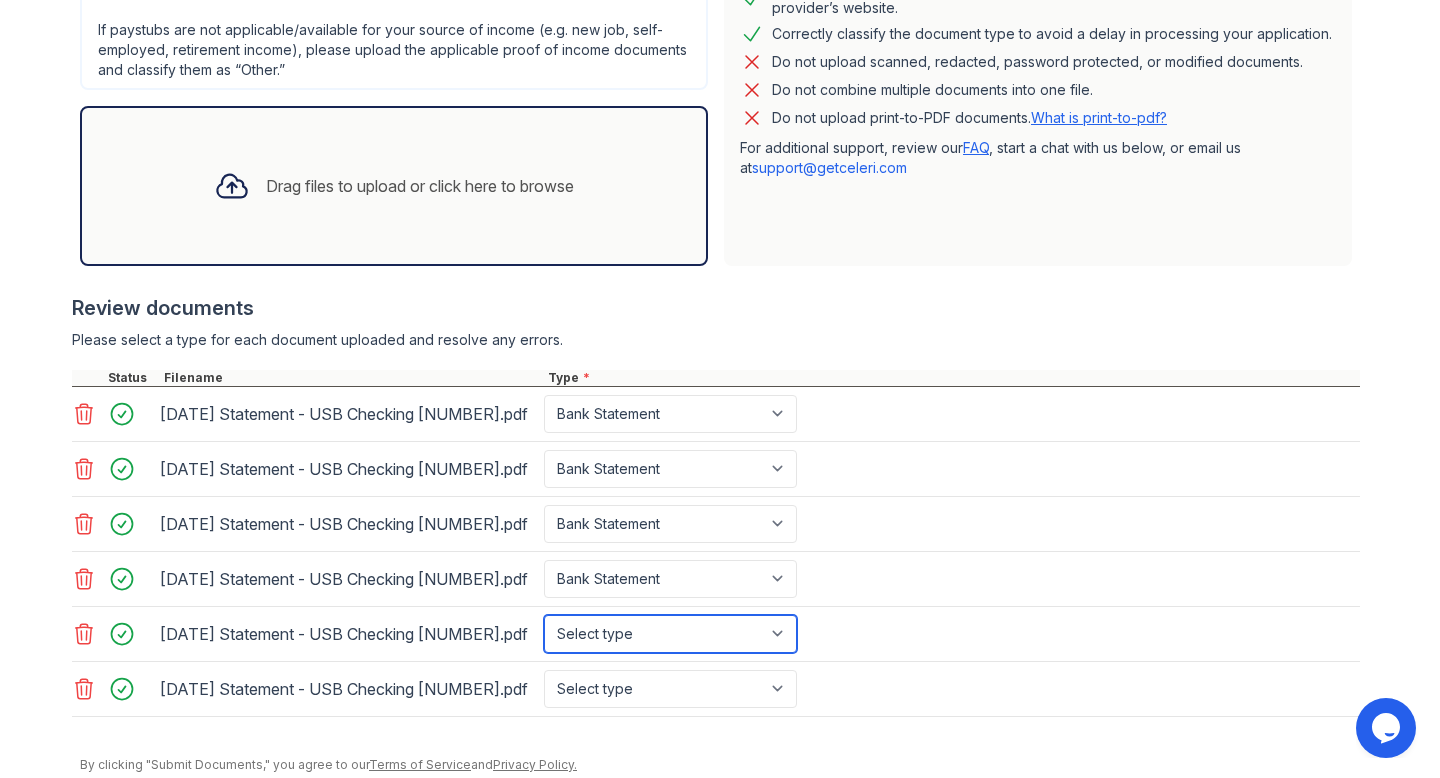 click on "Select type
Paystub
Bank Statement
Offer Letter
Tax Documents
Benefit Award Letter
Investment Account Statement
Other" at bounding box center (670, 634) 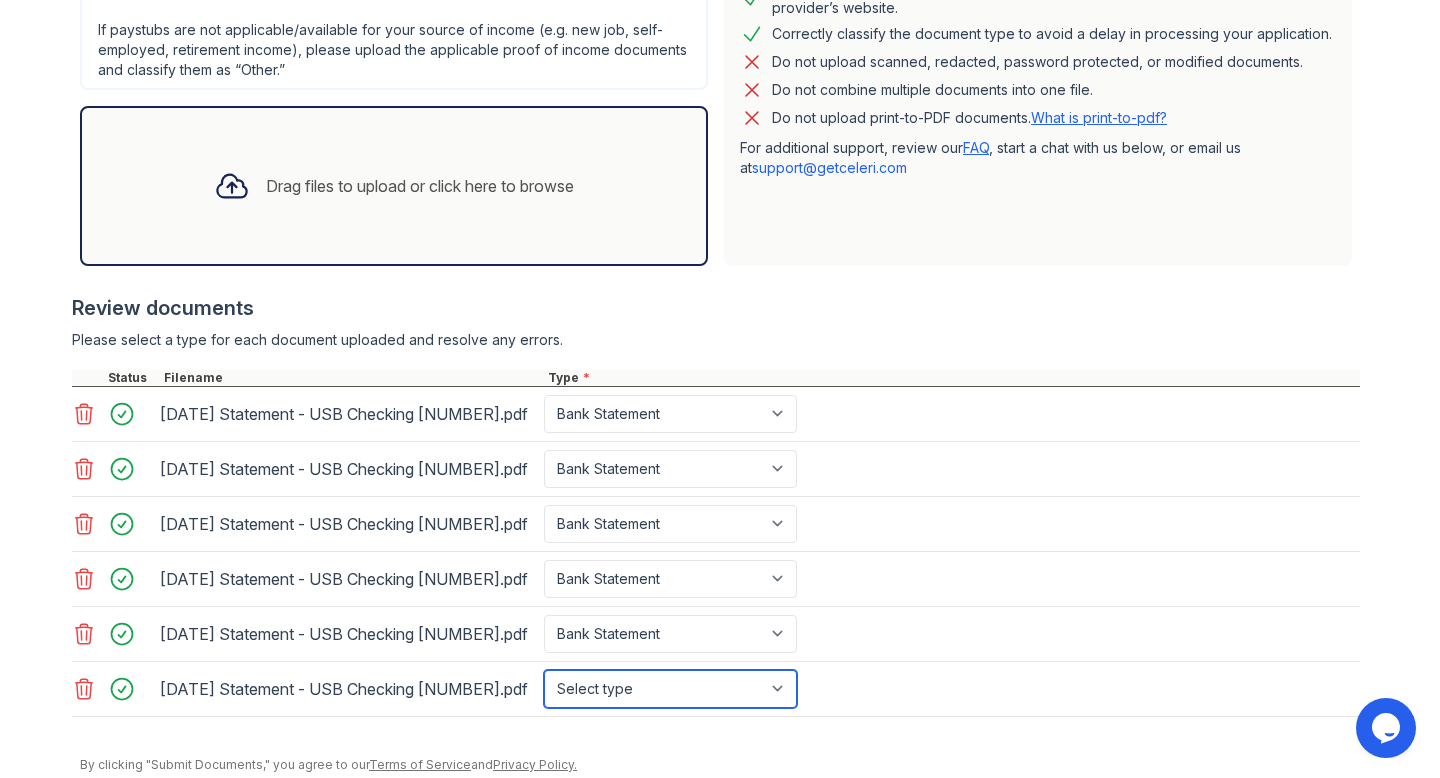 click on "Select type
Paystub
Bank Statement
Offer Letter
Tax Documents
Benefit Award Letter
Investment Account Statement
Other" at bounding box center [670, 689] 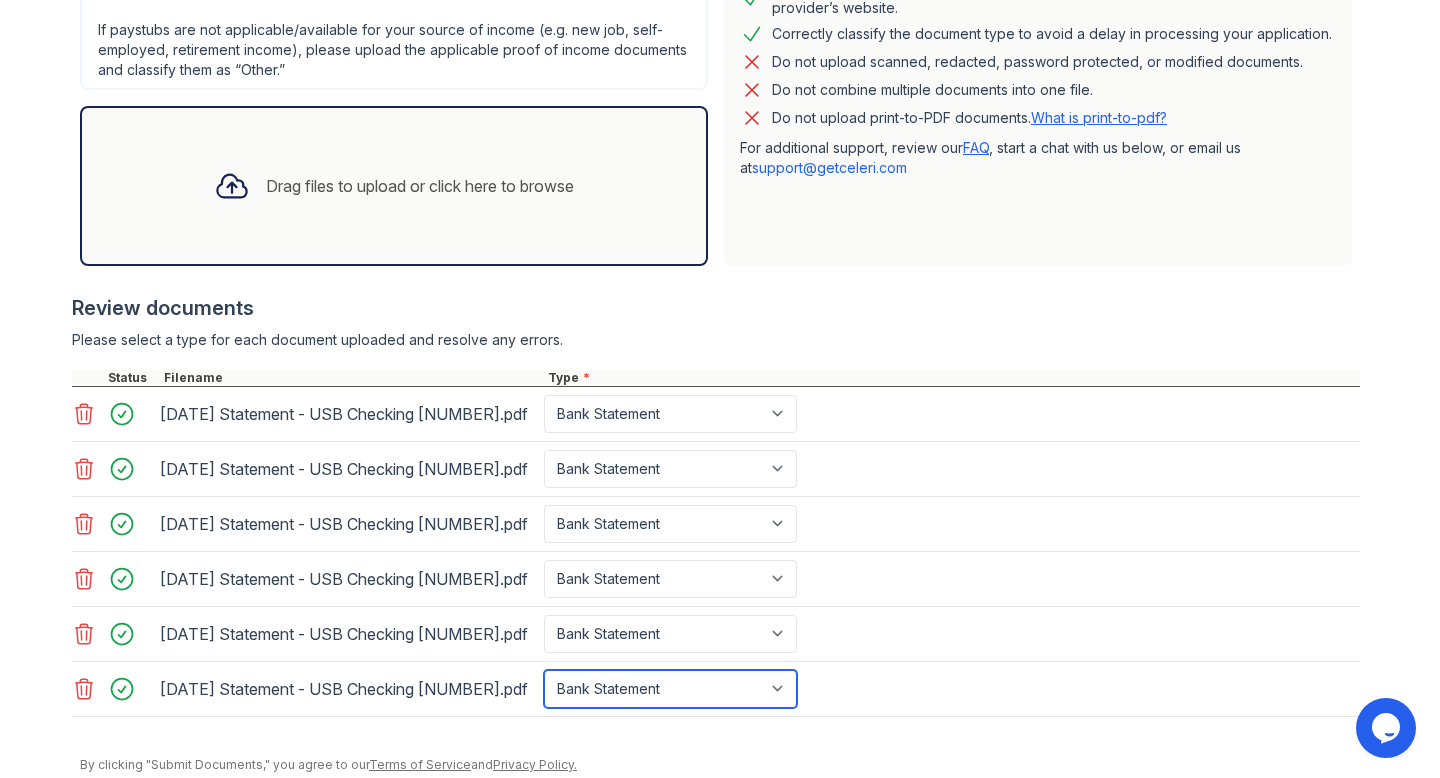 scroll, scrollTop: 597, scrollLeft: 0, axis: vertical 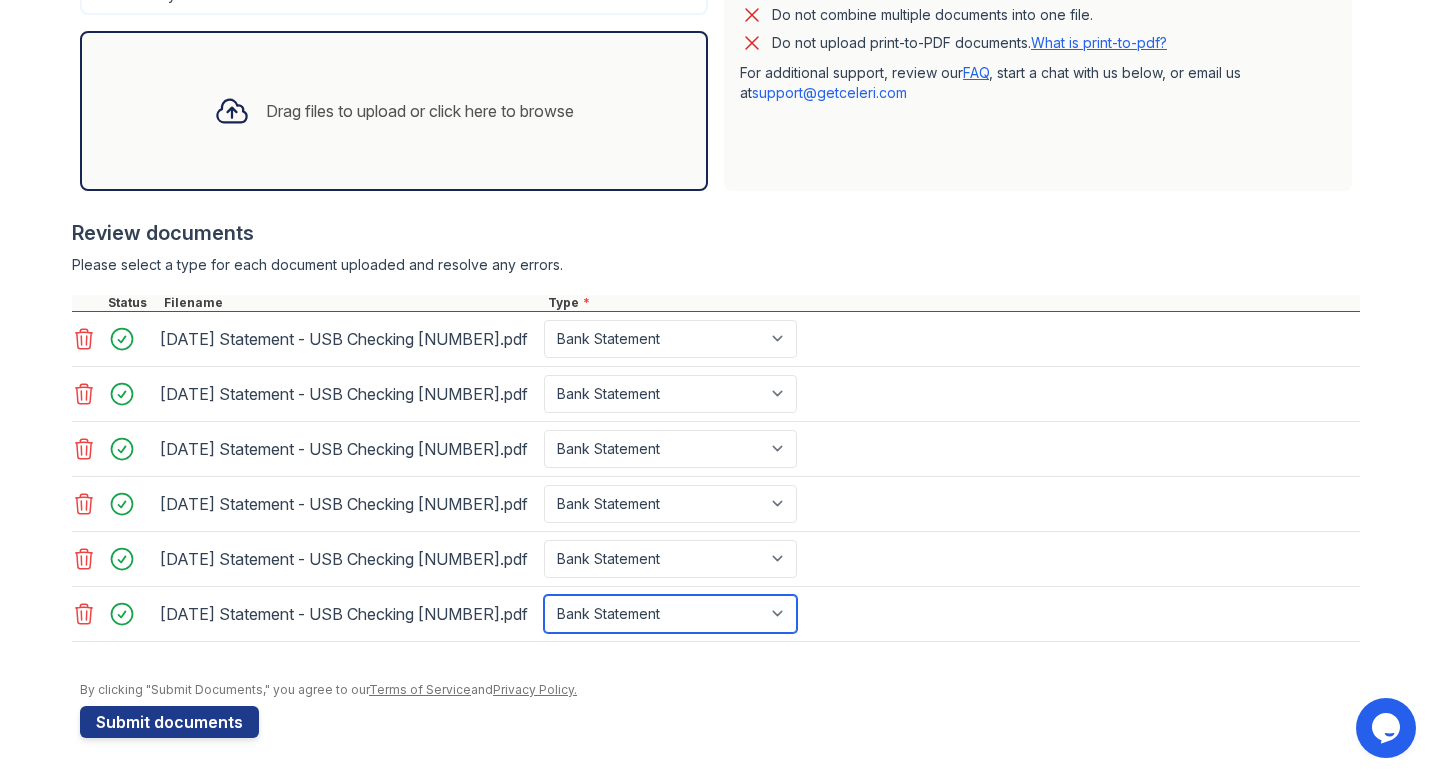 click on "Select type
Paystub
Bank Statement
Offer Letter
Tax Documents
Benefit Award Letter
Investment Account Statement
Other" at bounding box center (670, 614) 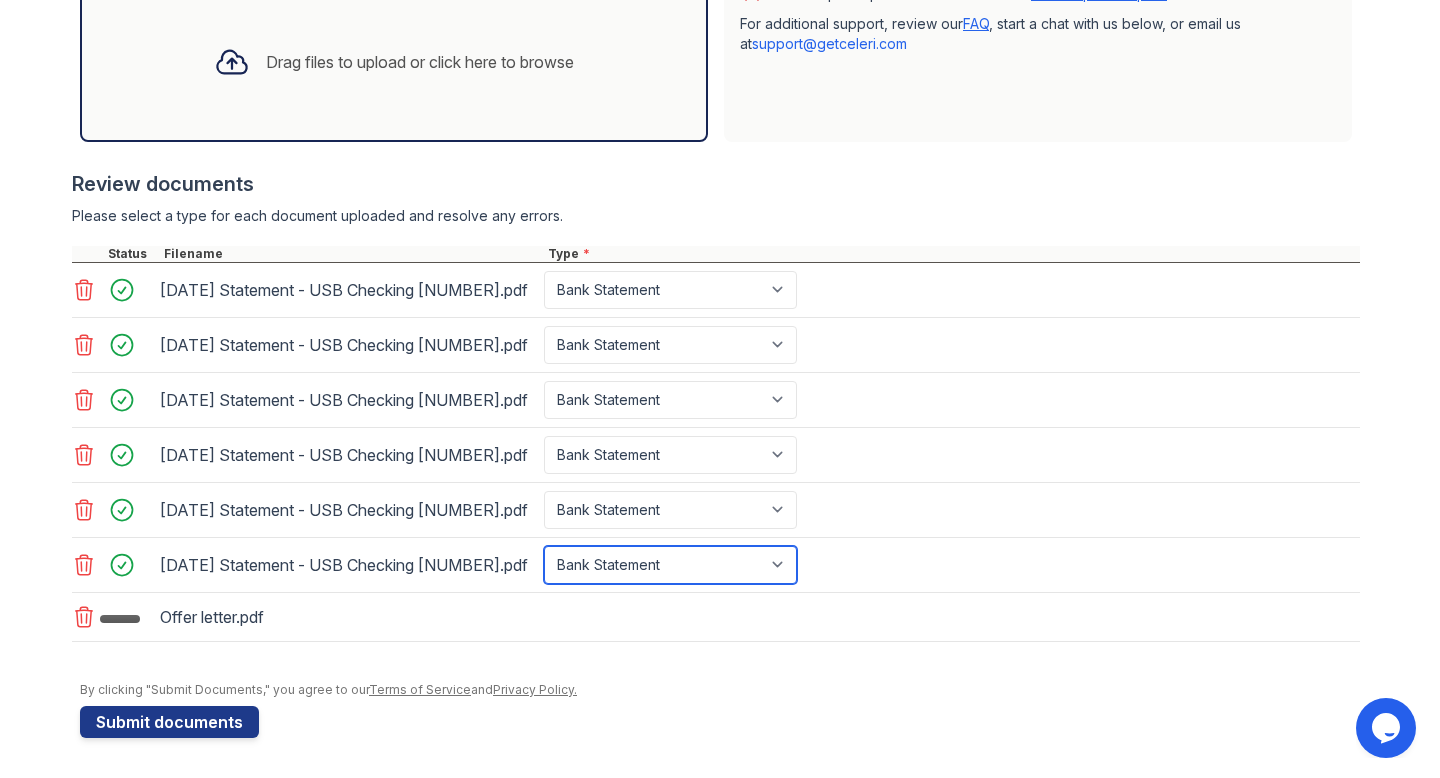 scroll, scrollTop: 652, scrollLeft: 0, axis: vertical 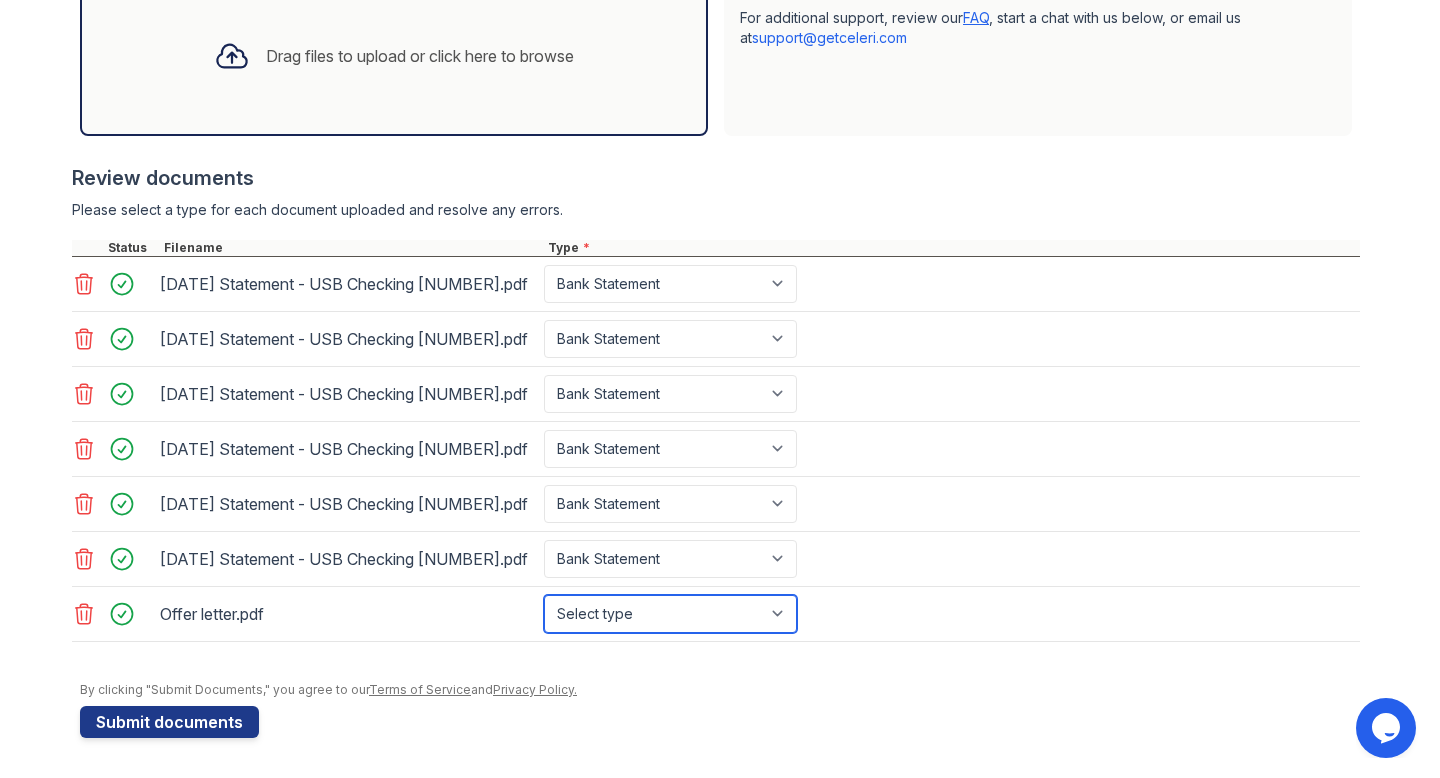 click on "Select type
Paystub
Bank Statement
Offer Letter
Tax Documents
Benefit Award Letter
Investment Account Statement
Other" at bounding box center [670, 614] 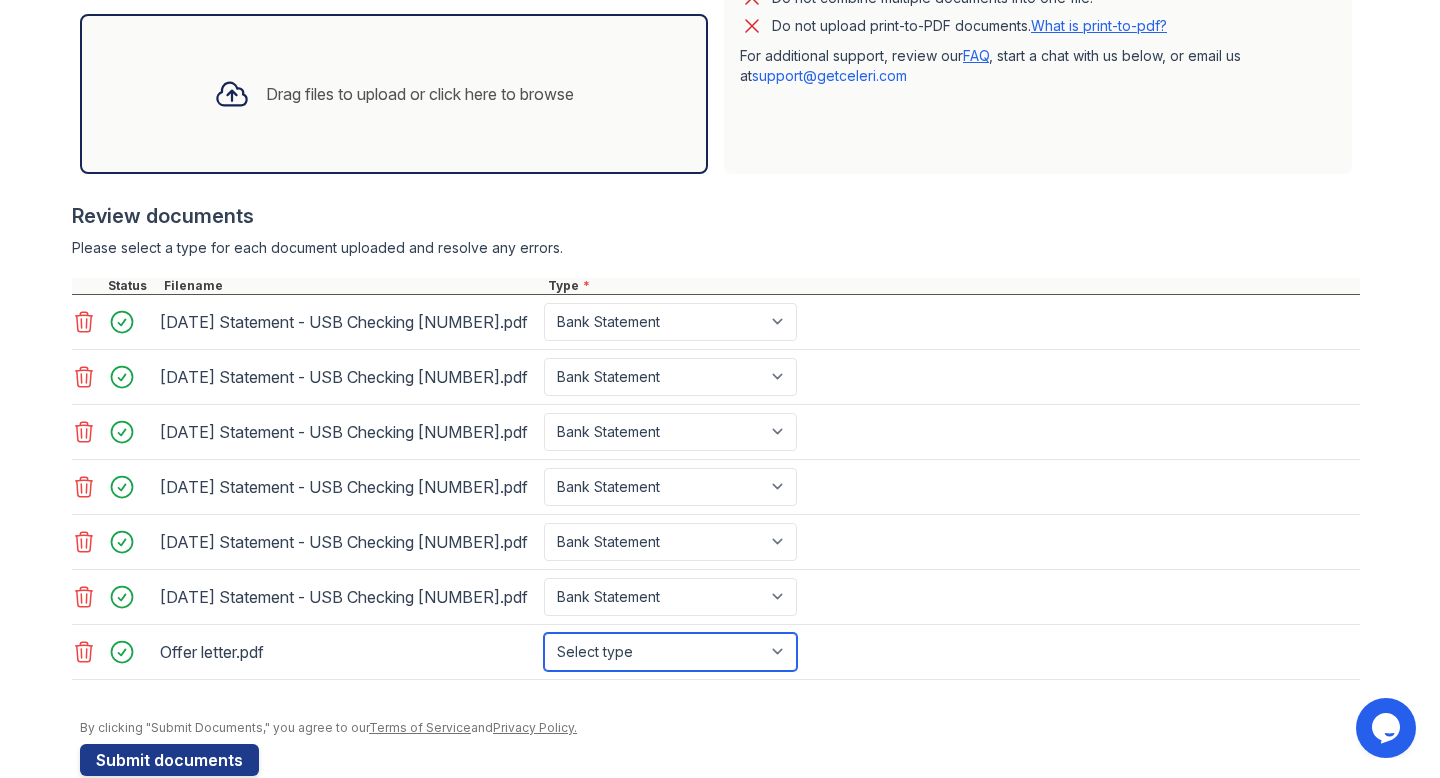scroll, scrollTop: 609, scrollLeft: 0, axis: vertical 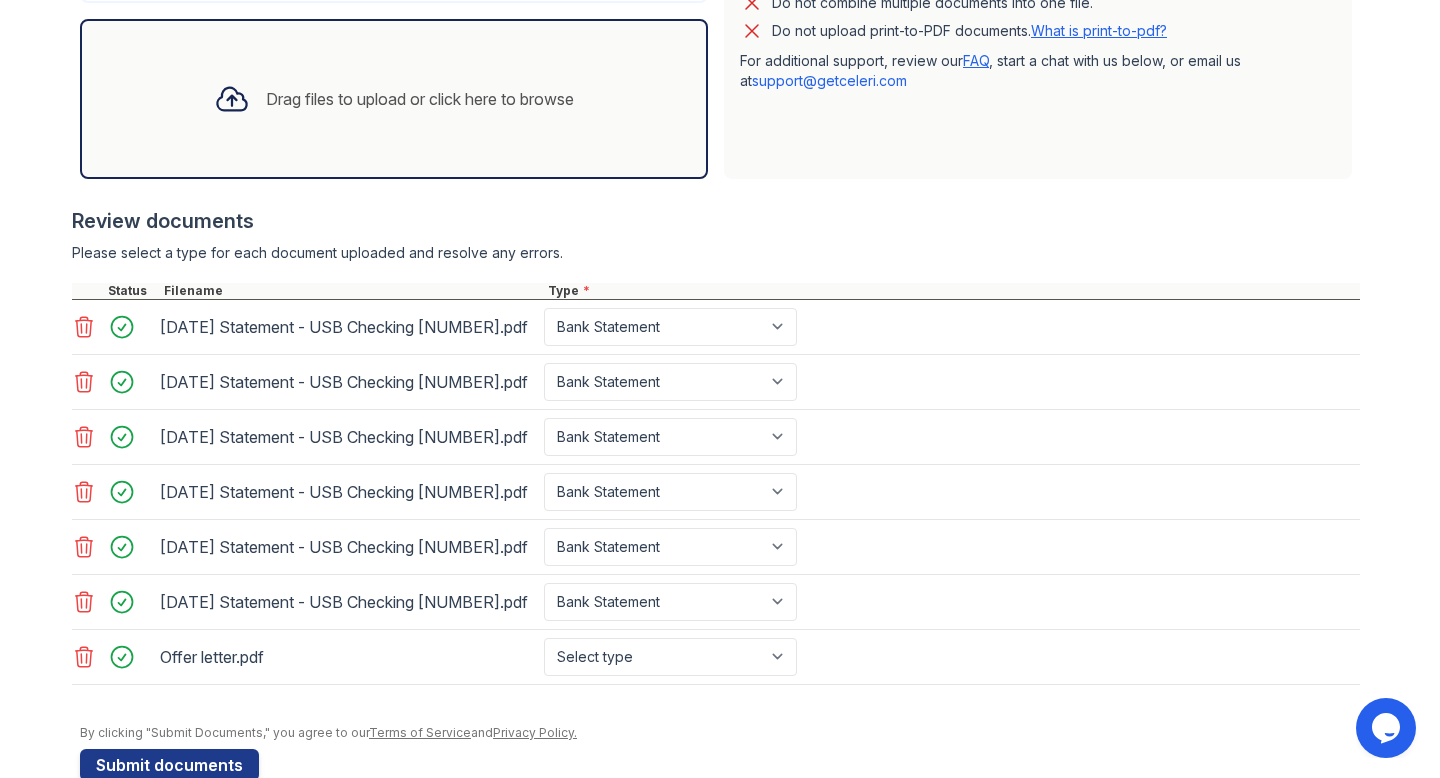 click 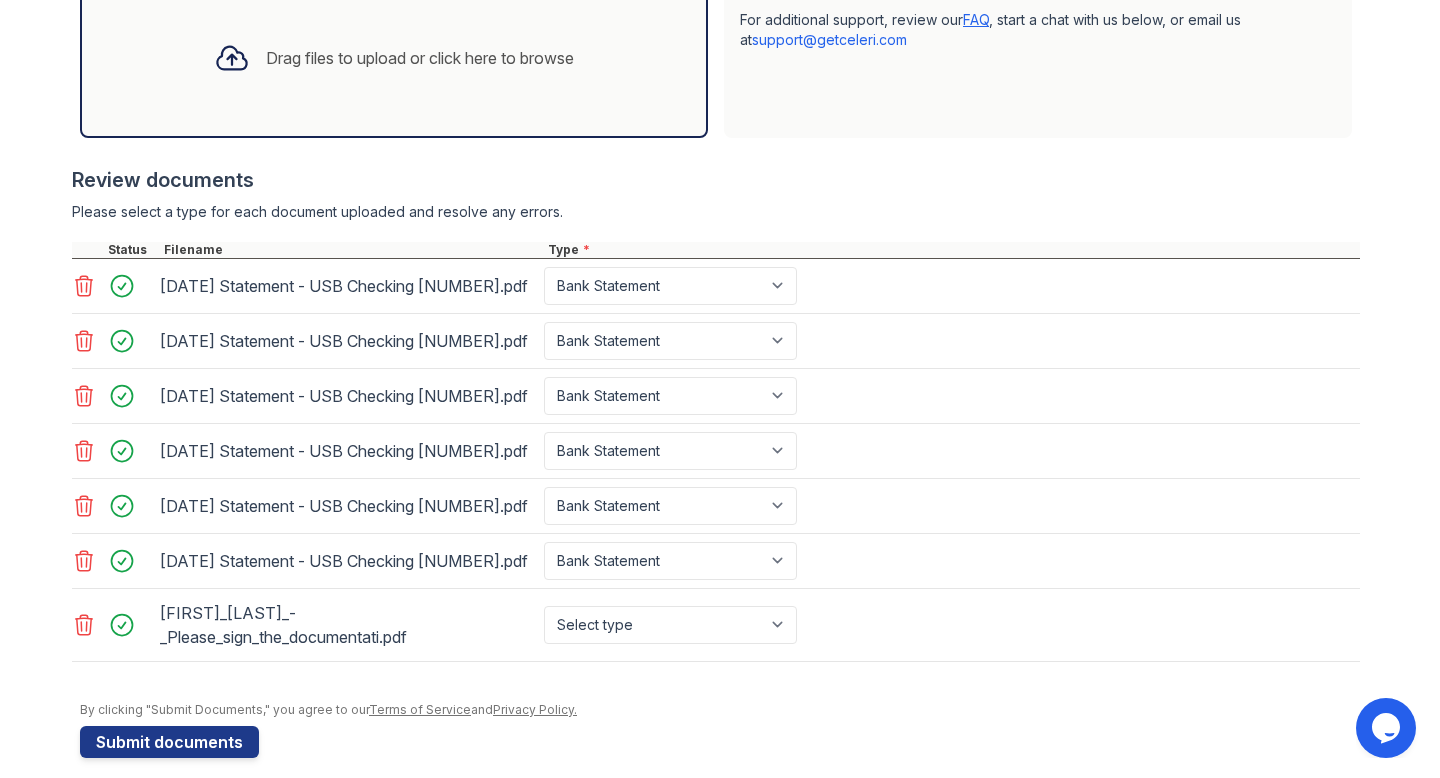 scroll, scrollTop: 670, scrollLeft: 0, axis: vertical 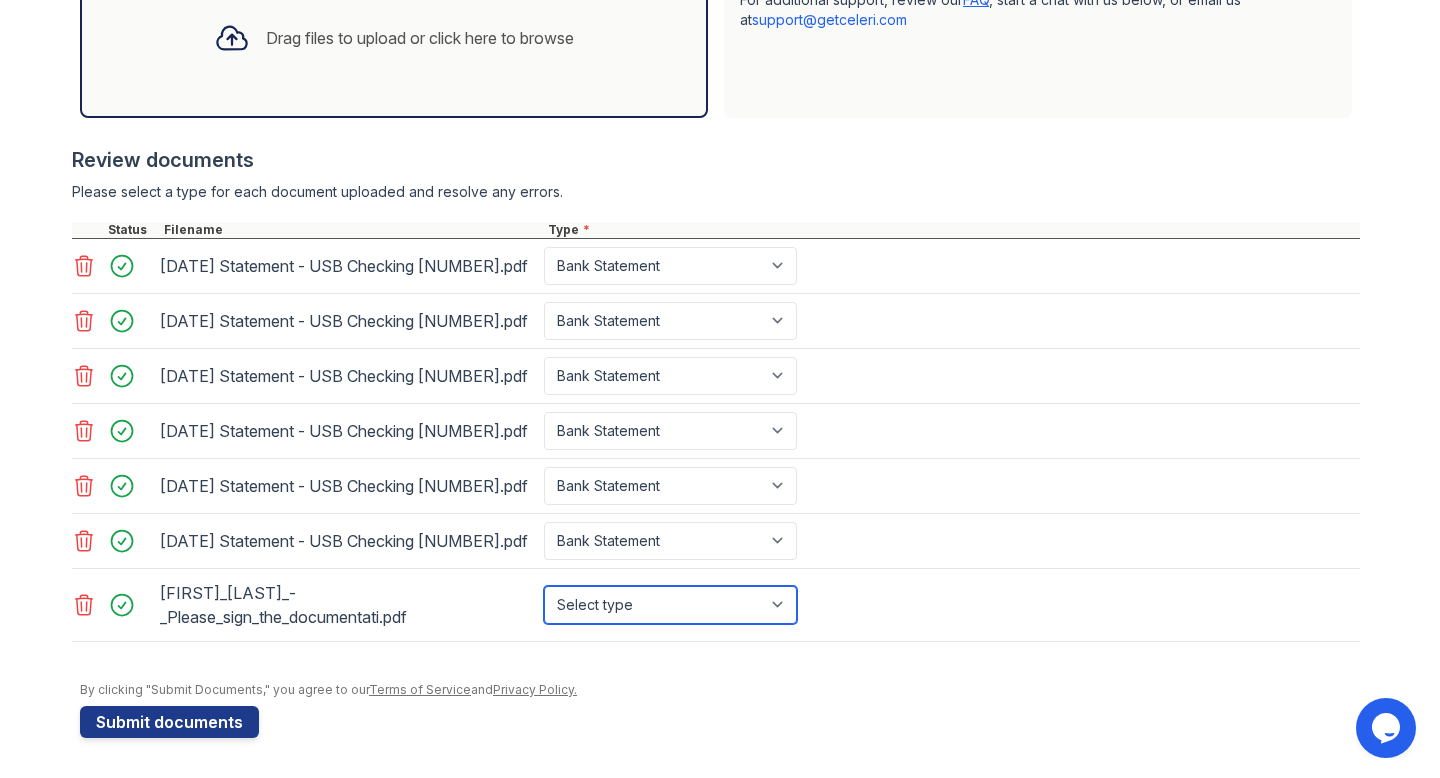 click on "Select type
Paystub
Bank Statement
Offer Letter
Tax Documents
Benefit Award Letter
Investment Account Statement
Other" at bounding box center [670, 605] 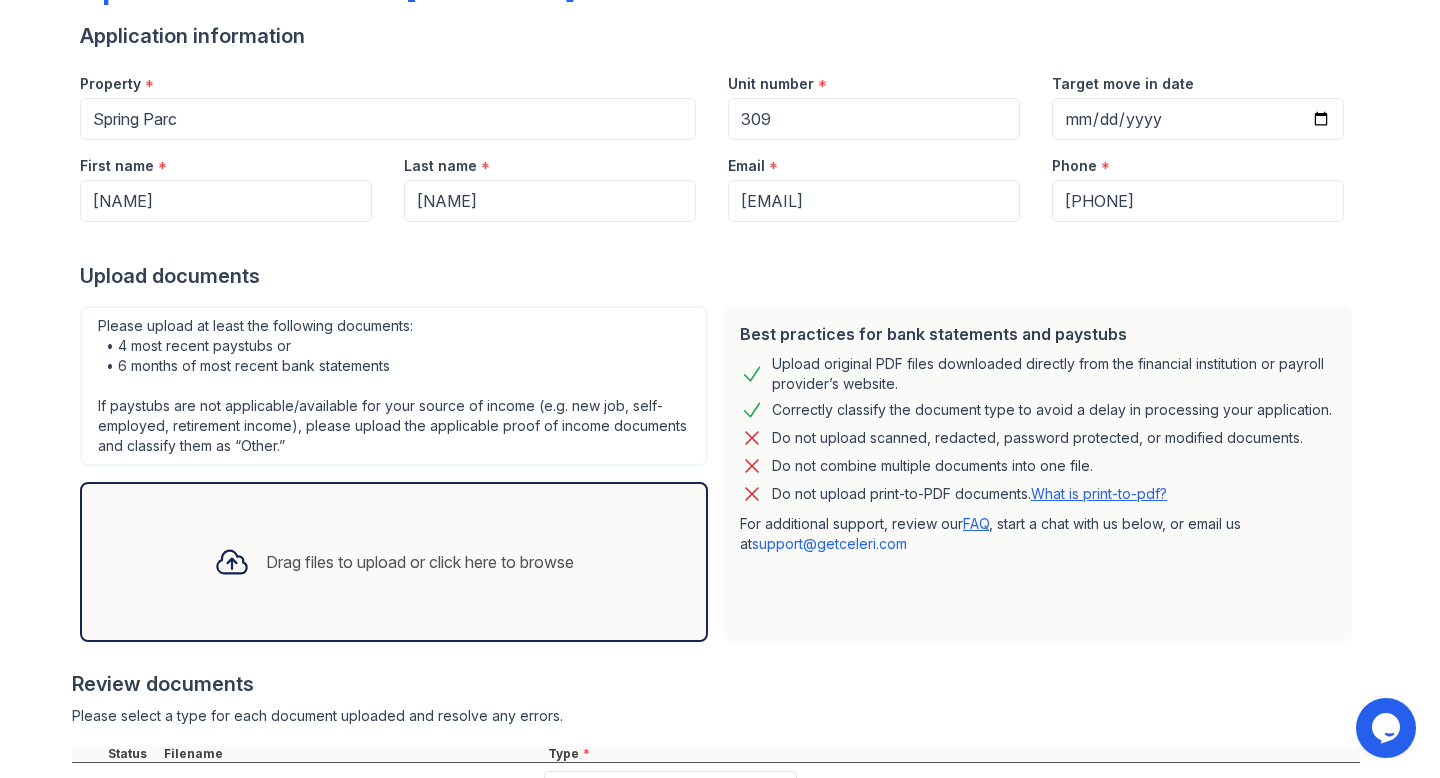 scroll, scrollTop: 152, scrollLeft: 0, axis: vertical 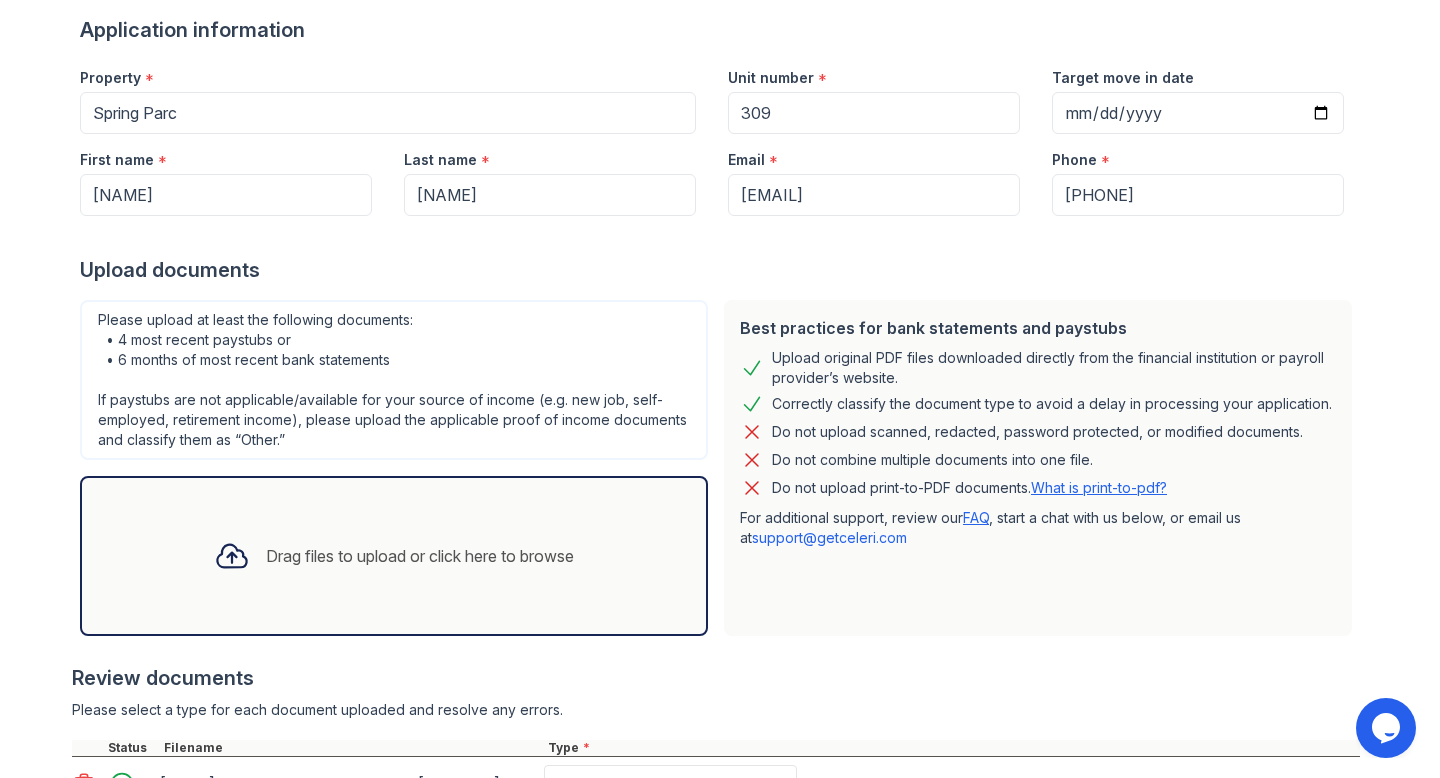 click on "Upload original PDF files downloaded directly from the financial institution or payroll provider’s website." at bounding box center (1054, 368) 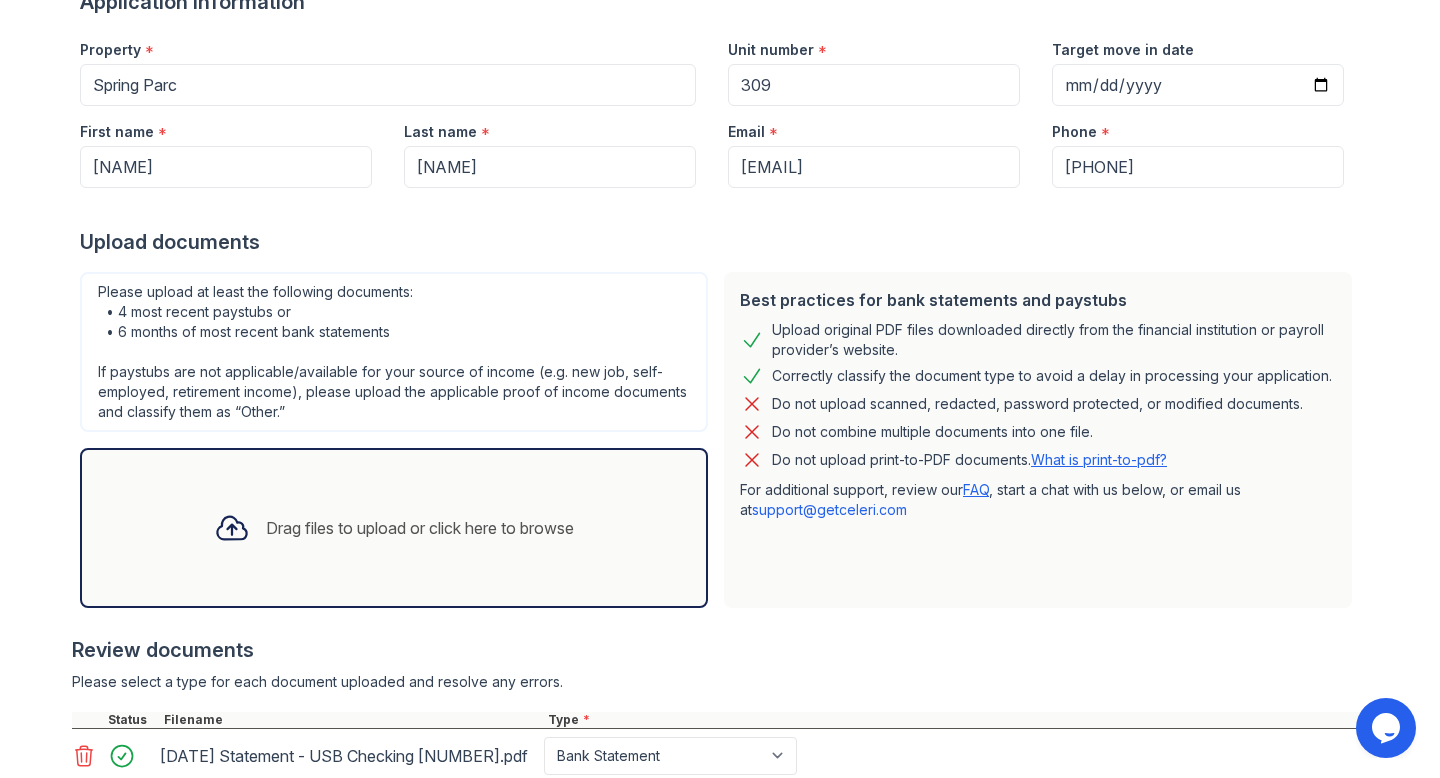 scroll, scrollTop: 184, scrollLeft: 0, axis: vertical 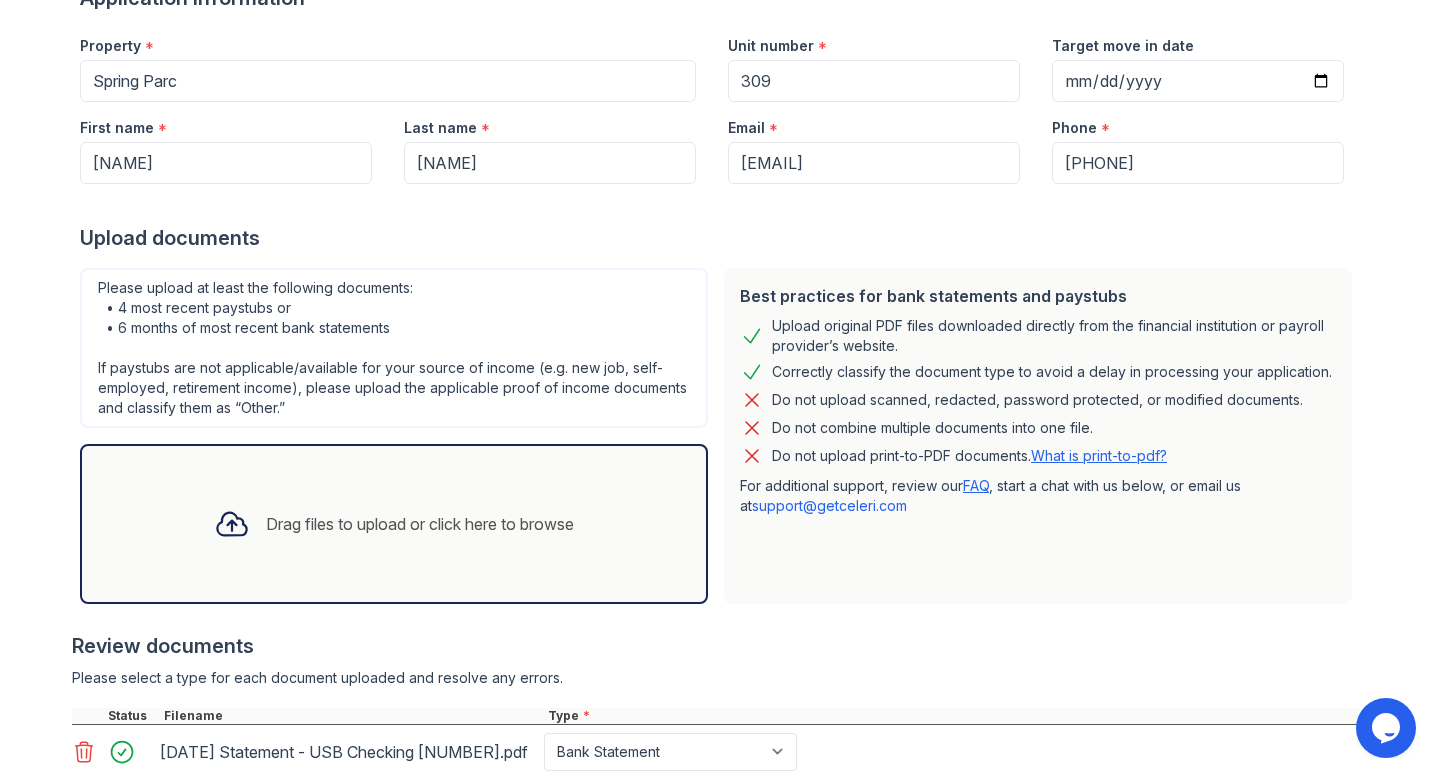 click on "Upload documents" at bounding box center (720, 238) 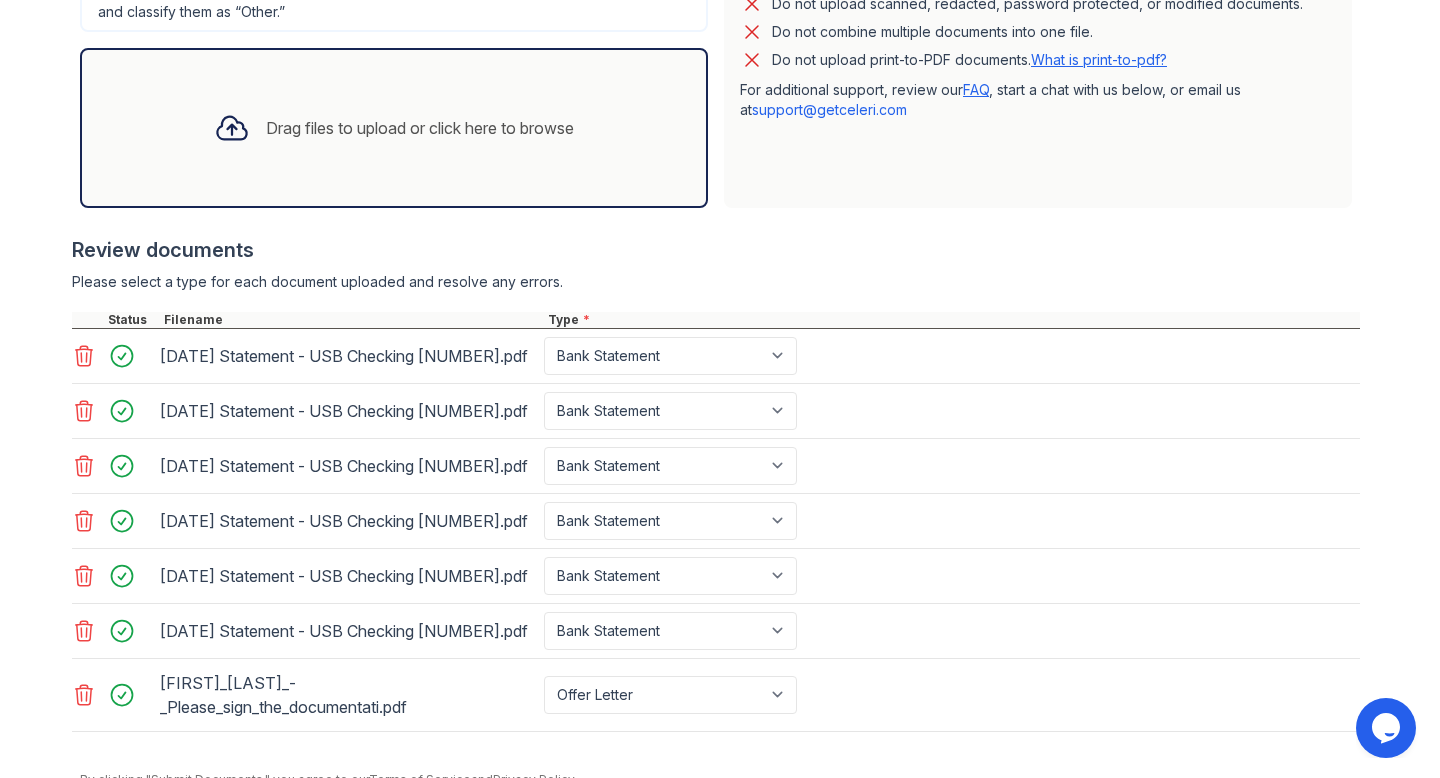 scroll, scrollTop: 670, scrollLeft: 0, axis: vertical 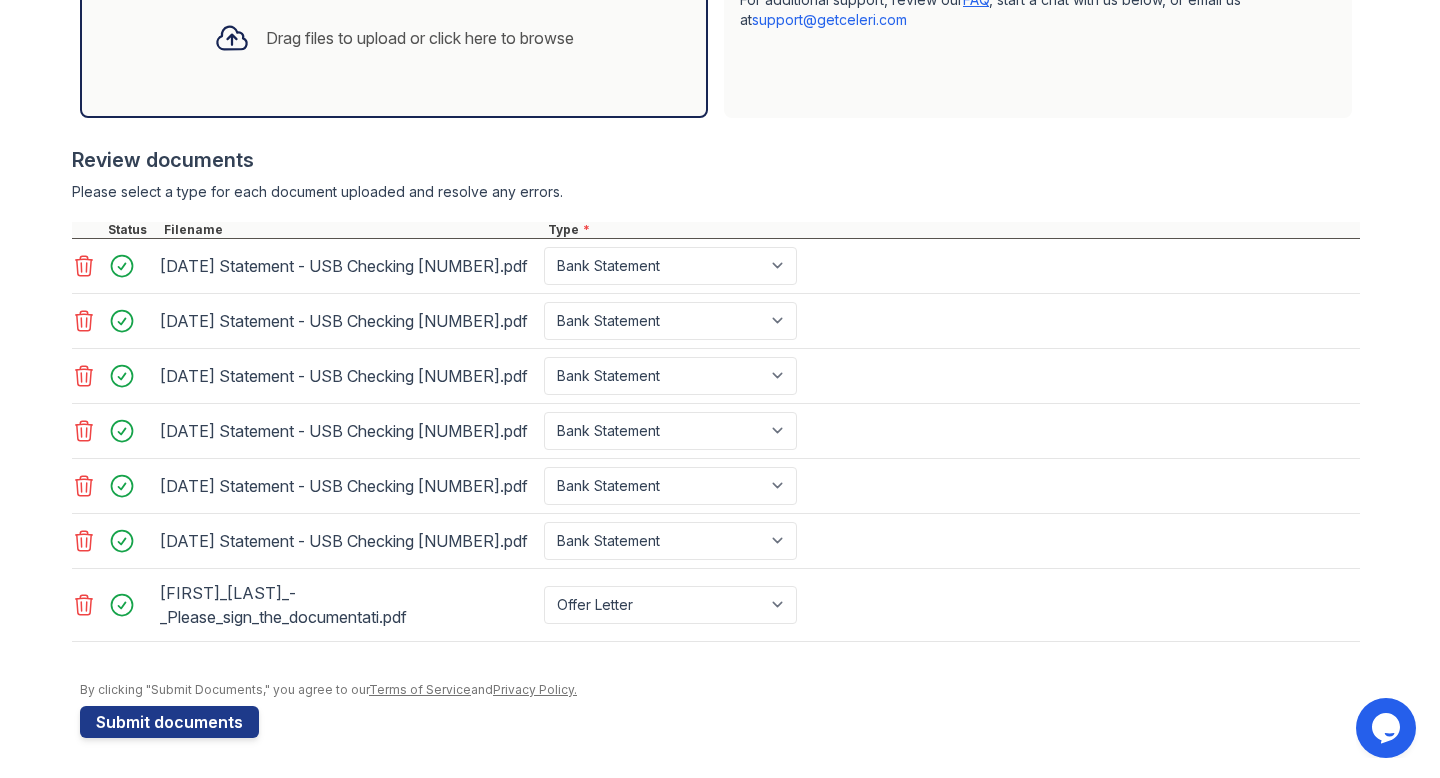 click 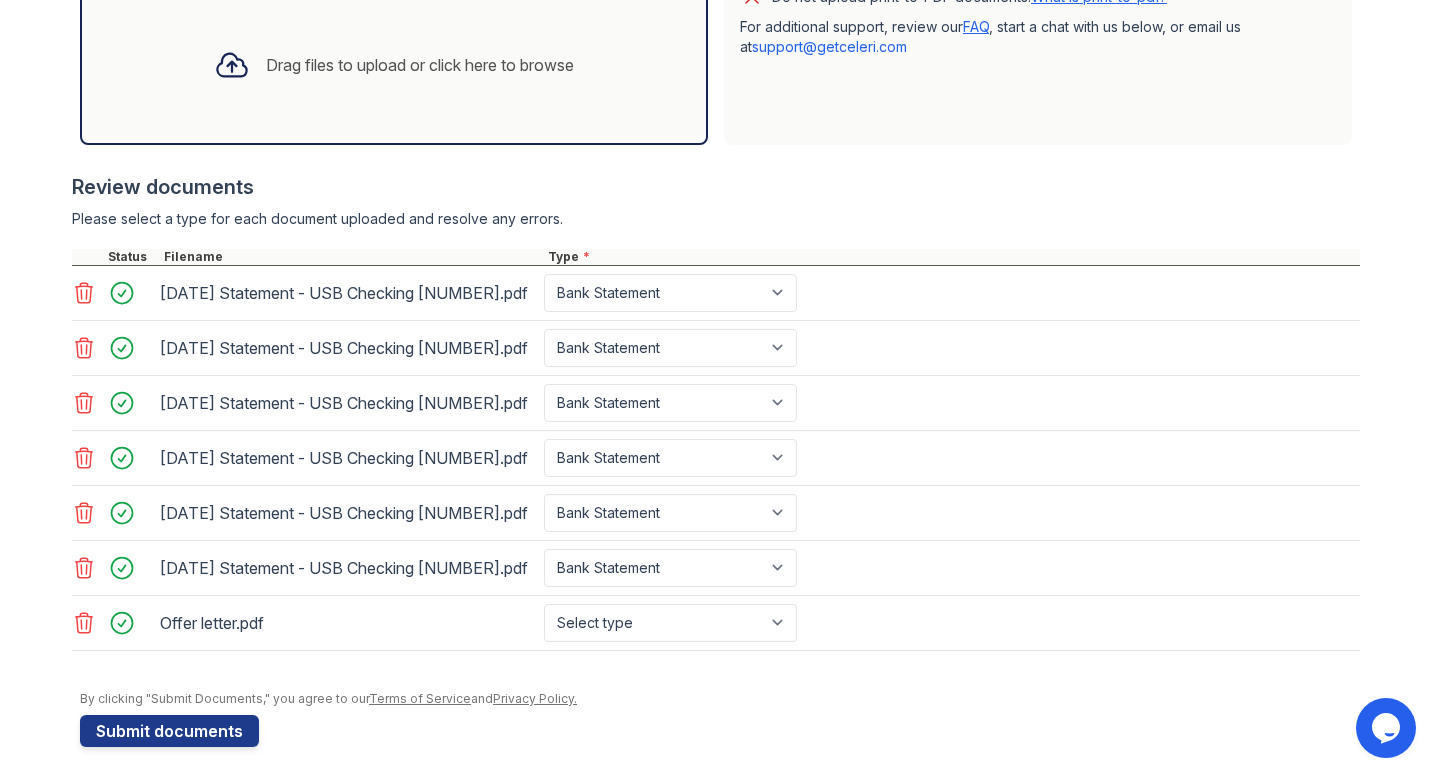 scroll, scrollTop: 648, scrollLeft: 0, axis: vertical 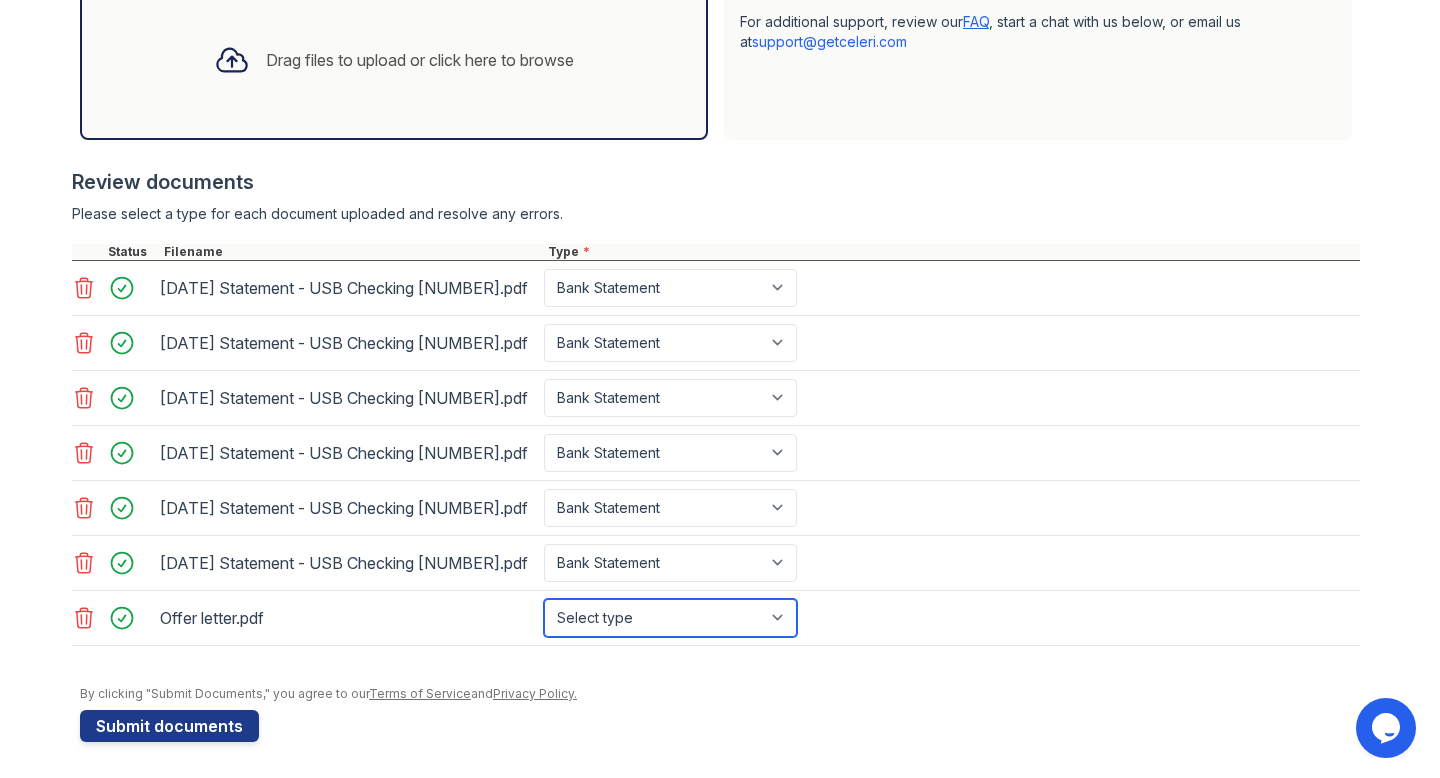 click on "Select type
Paystub
Bank Statement
Offer Letter
Tax Documents
Benefit Award Letter
Investment Account Statement
Other" at bounding box center (670, 618) 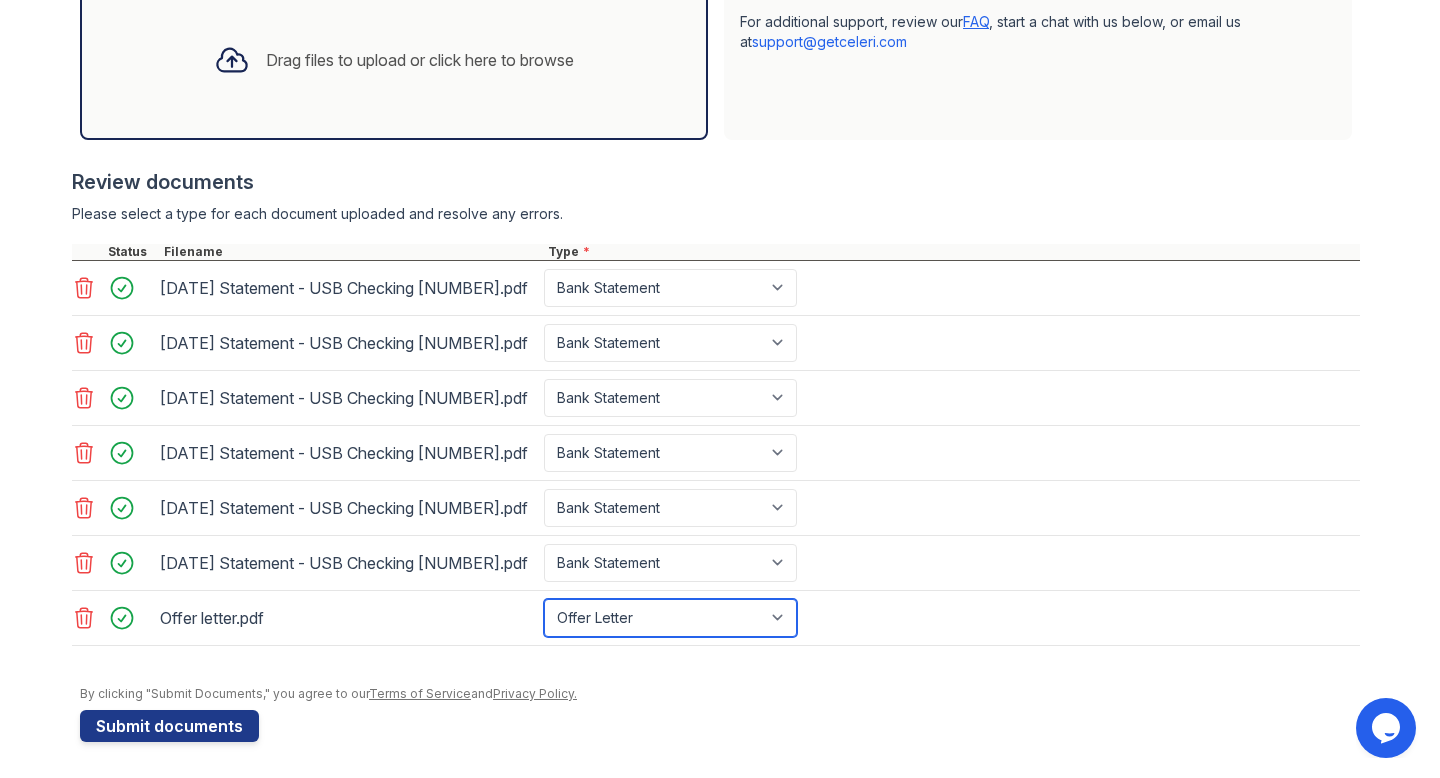 scroll, scrollTop: 652, scrollLeft: 0, axis: vertical 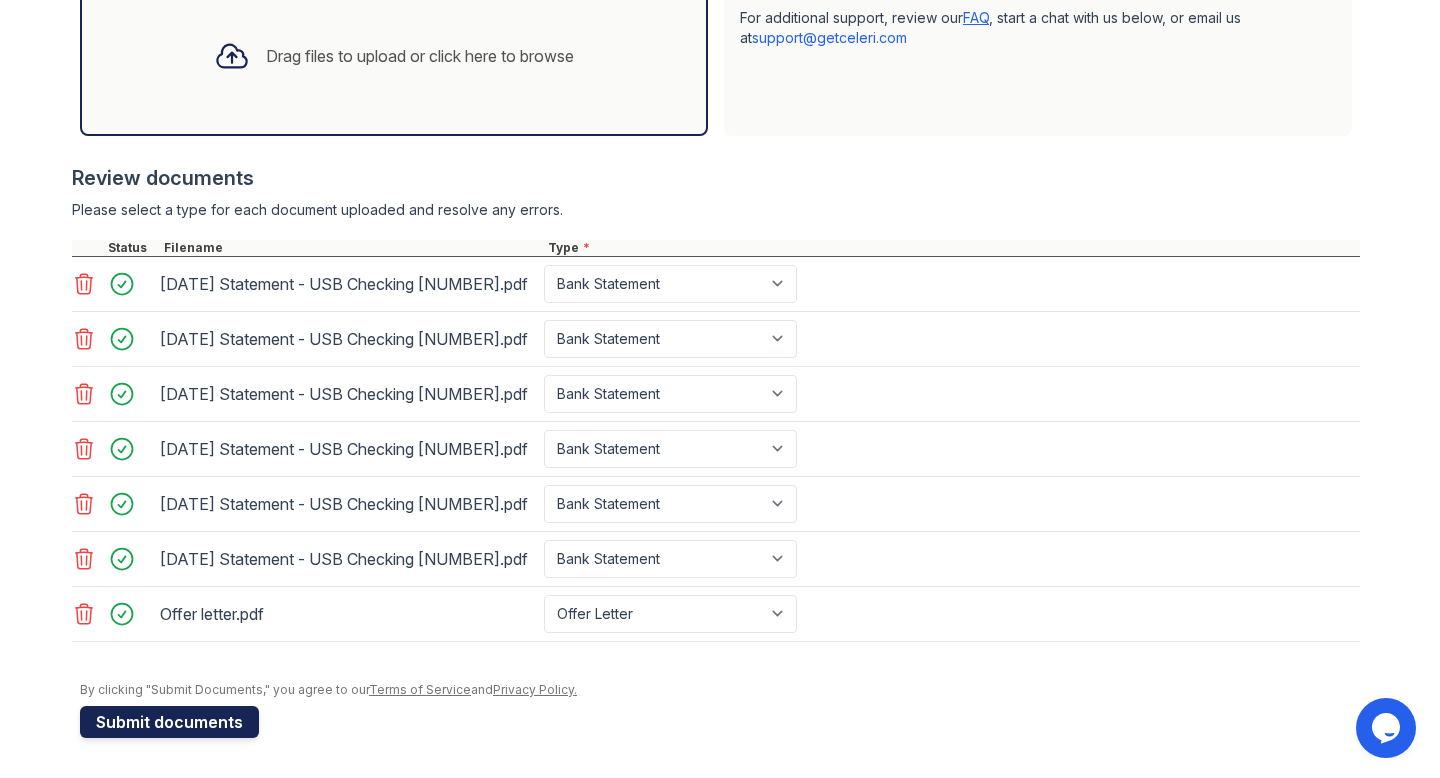 click on "Submit documents" at bounding box center (169, 722) 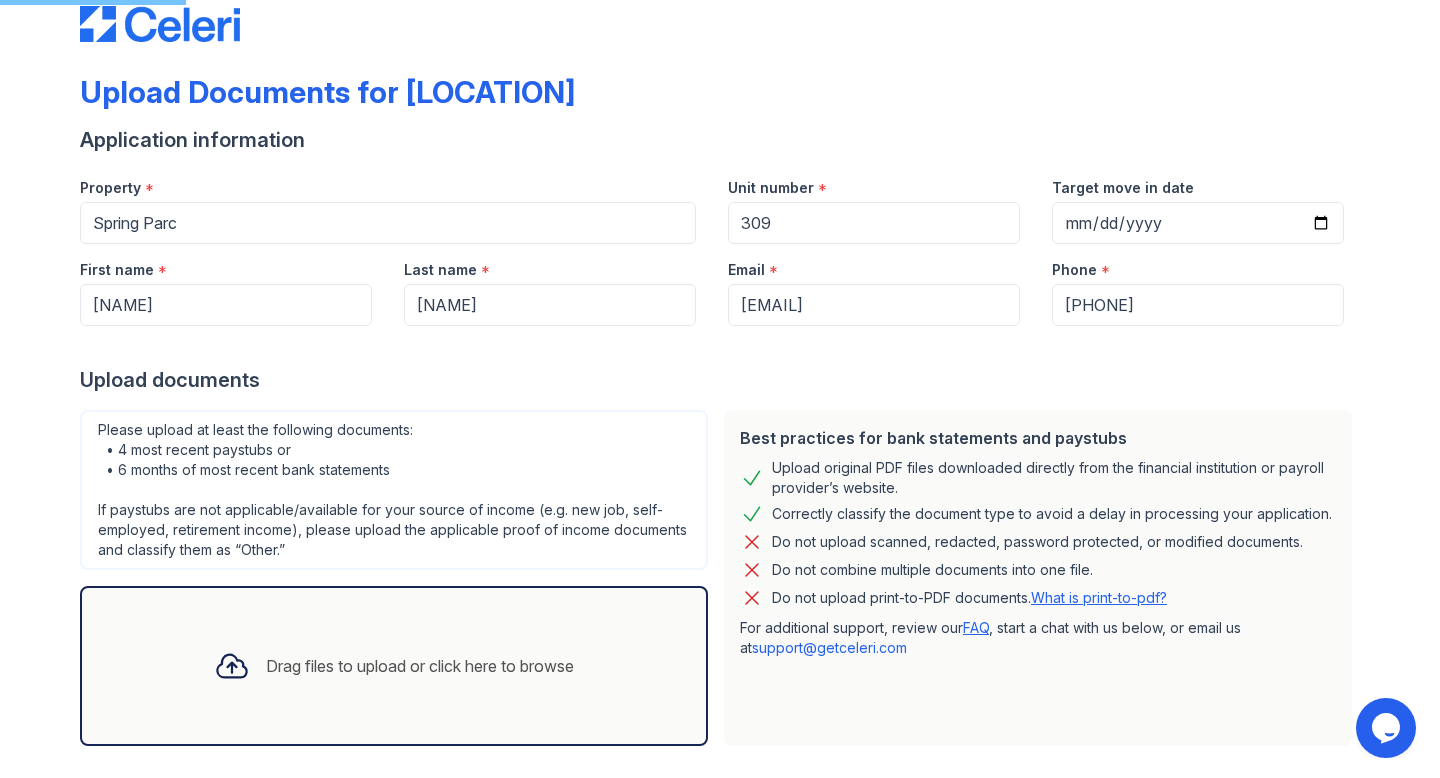 scroll, scrollTop: 0, scrollLeft: 0, axis: both 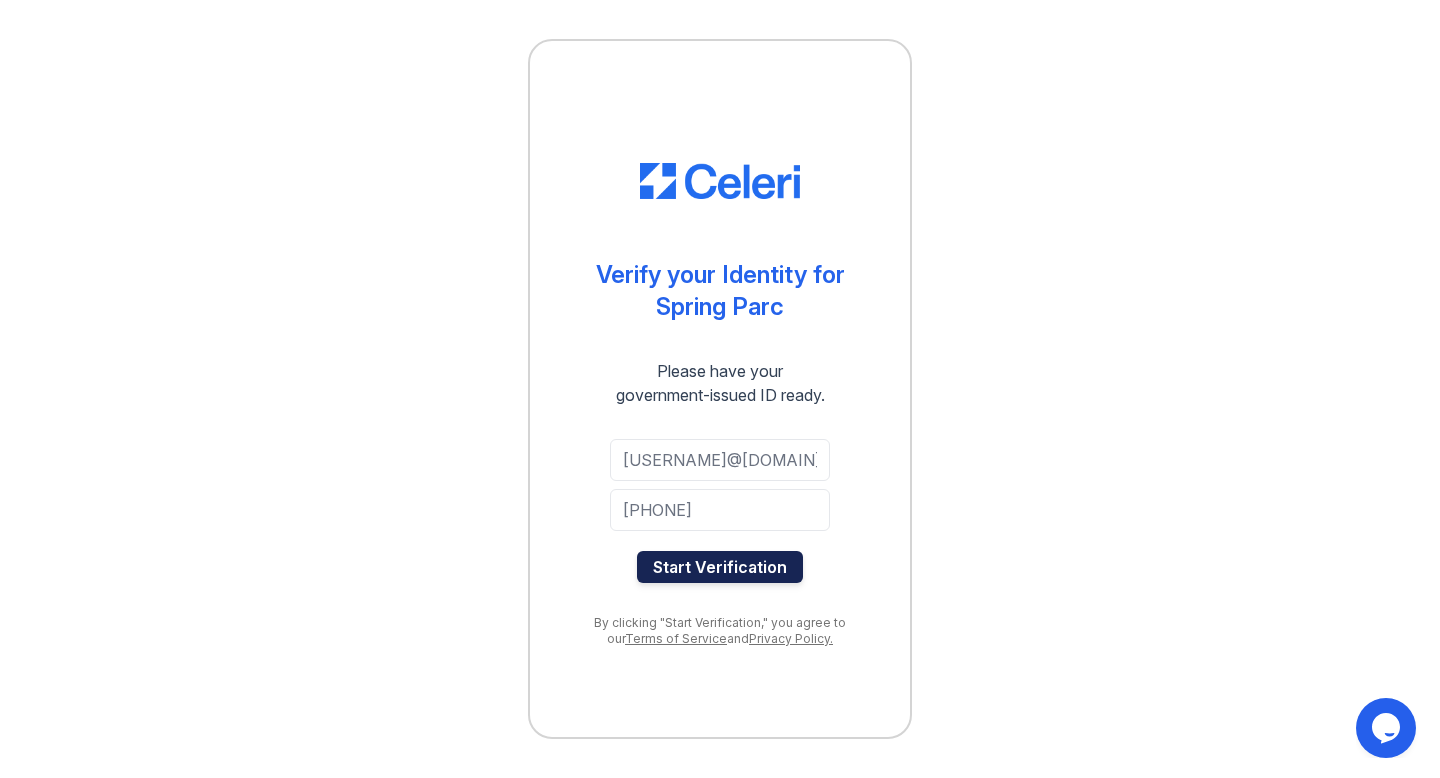 click on "Start Verification" at bounding box center (720, 567) 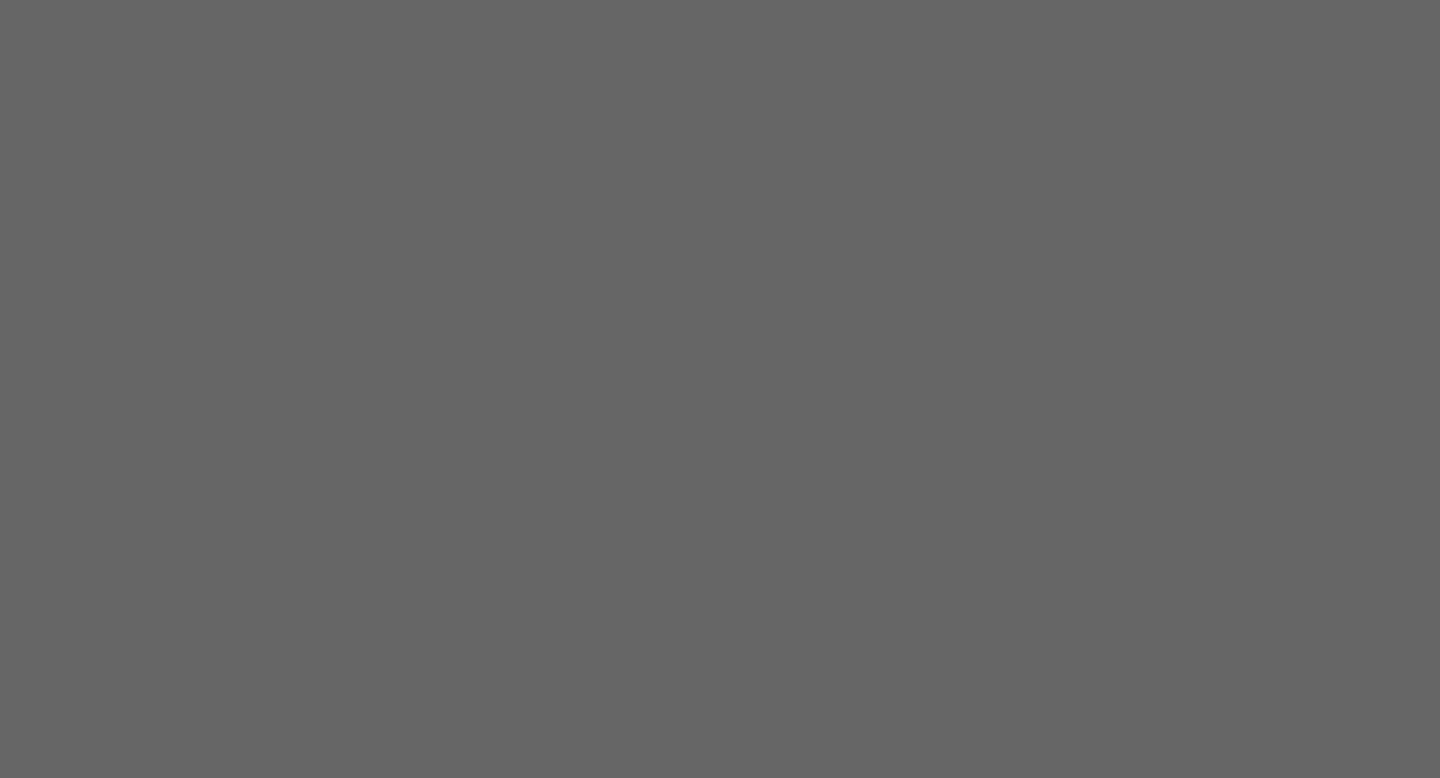 scroll, scrollTop: 0, scrollLeft: 0, axis: both 